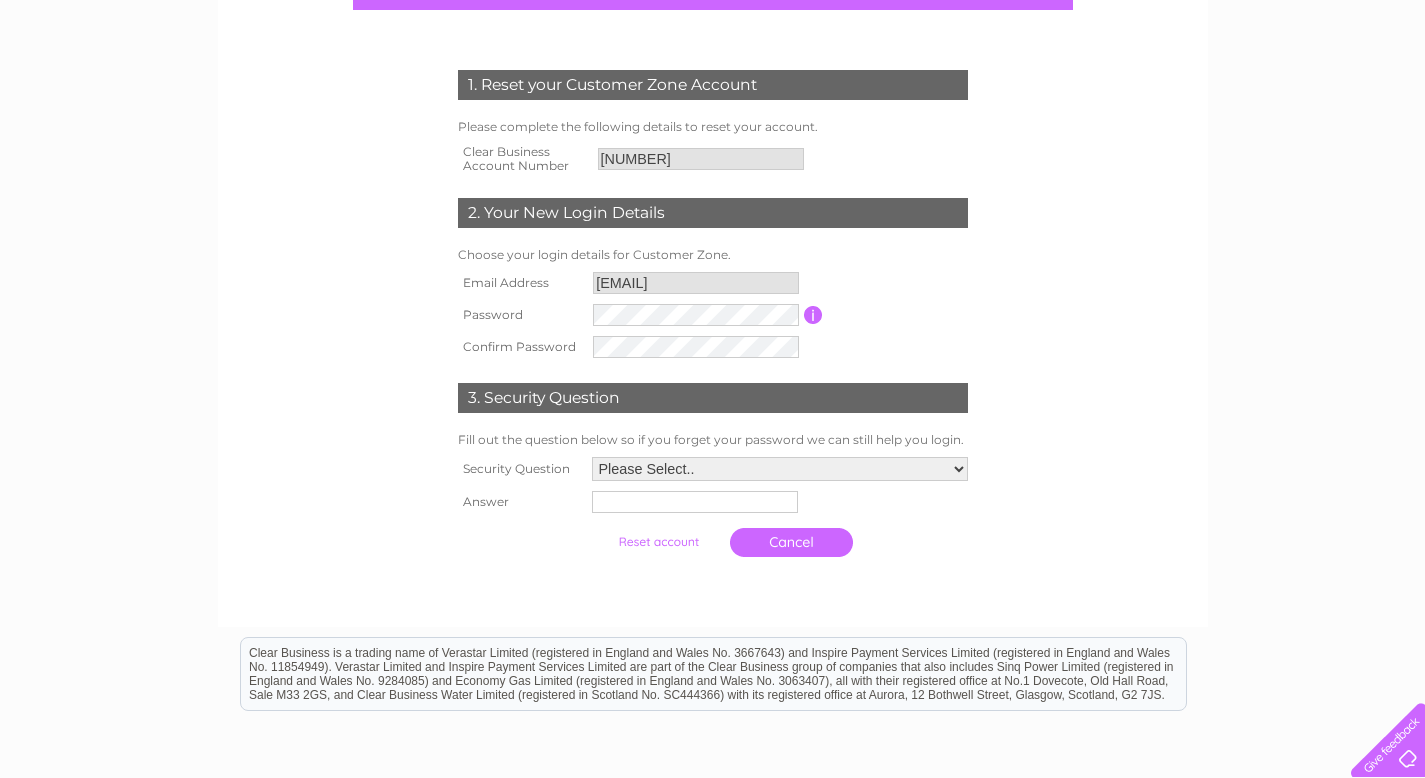 scroll, scrollTop: 222, scrollLeft: 0, axis: vertical 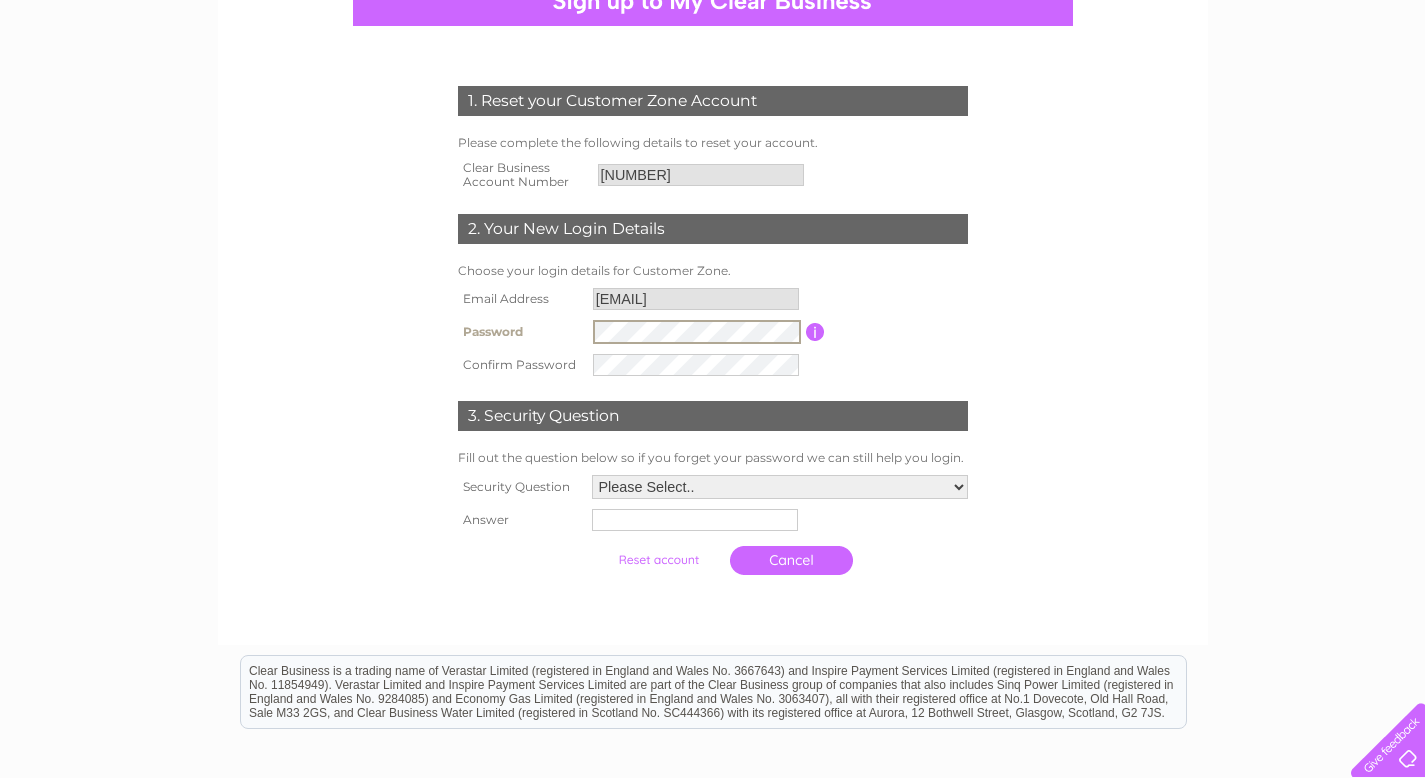 click on "1. Reset your Customer Zone Account
Please complete the following details to reset your account.
Clear Business Account Number
30315360
2. Your New Login Details
Choose your login details for Customer Zone." at bounding box center [712, 325] 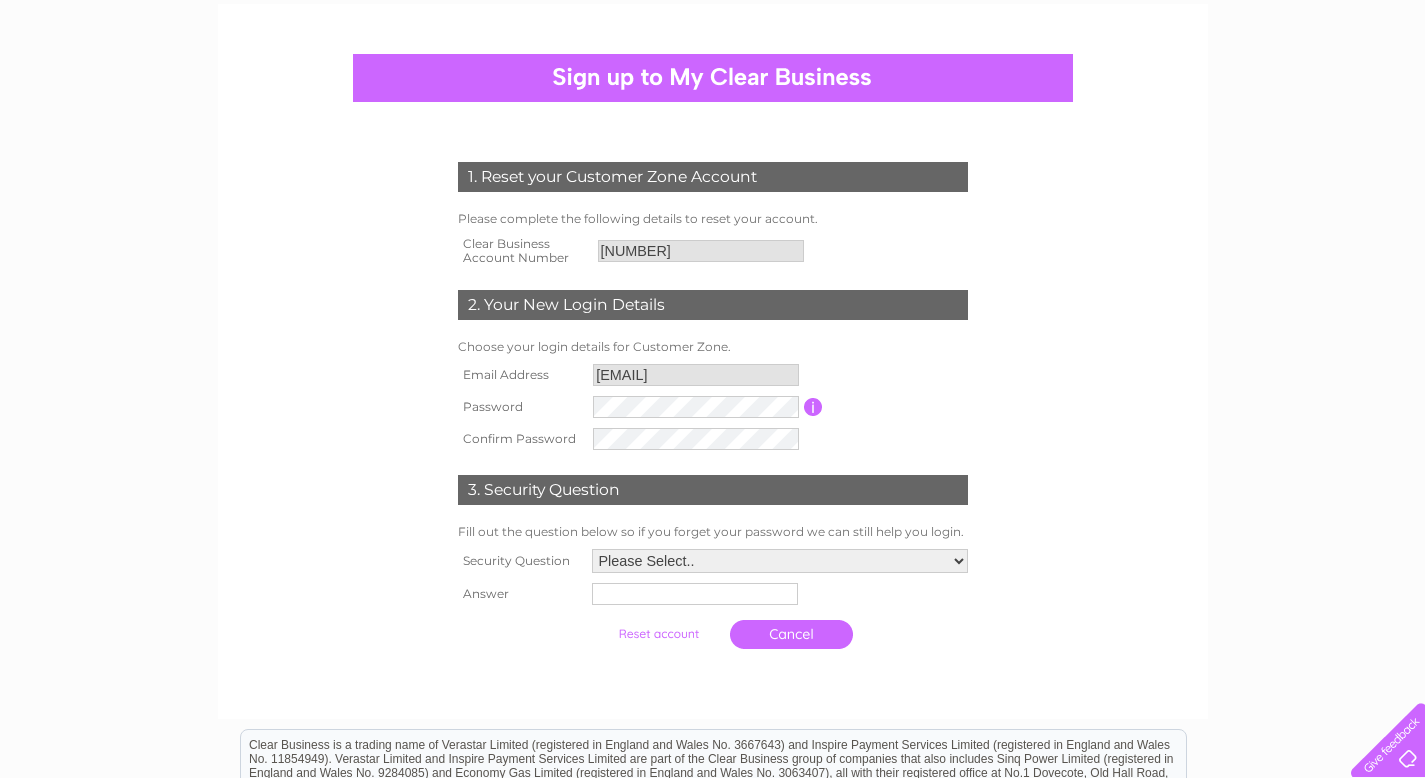 scroll, scrollTop: 151, scrollLeft: 0, axis: vertical 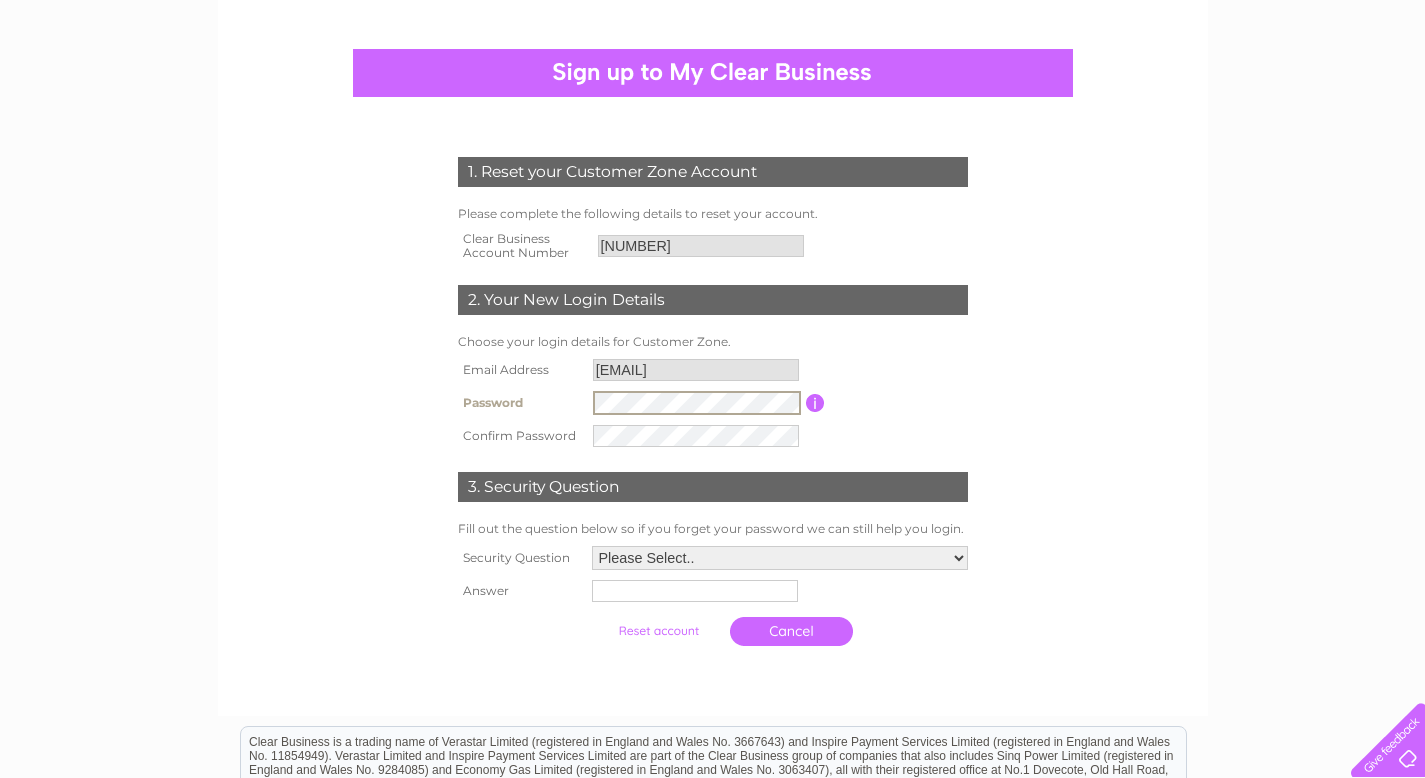 click on "1. Reset your Customer Zone Account
Please complete the following details to reset your account.
Clear Business Account Number
30315360
2. Your New Login Details
Choose your login details for Customer Zone." at bounding box center [713, 406] 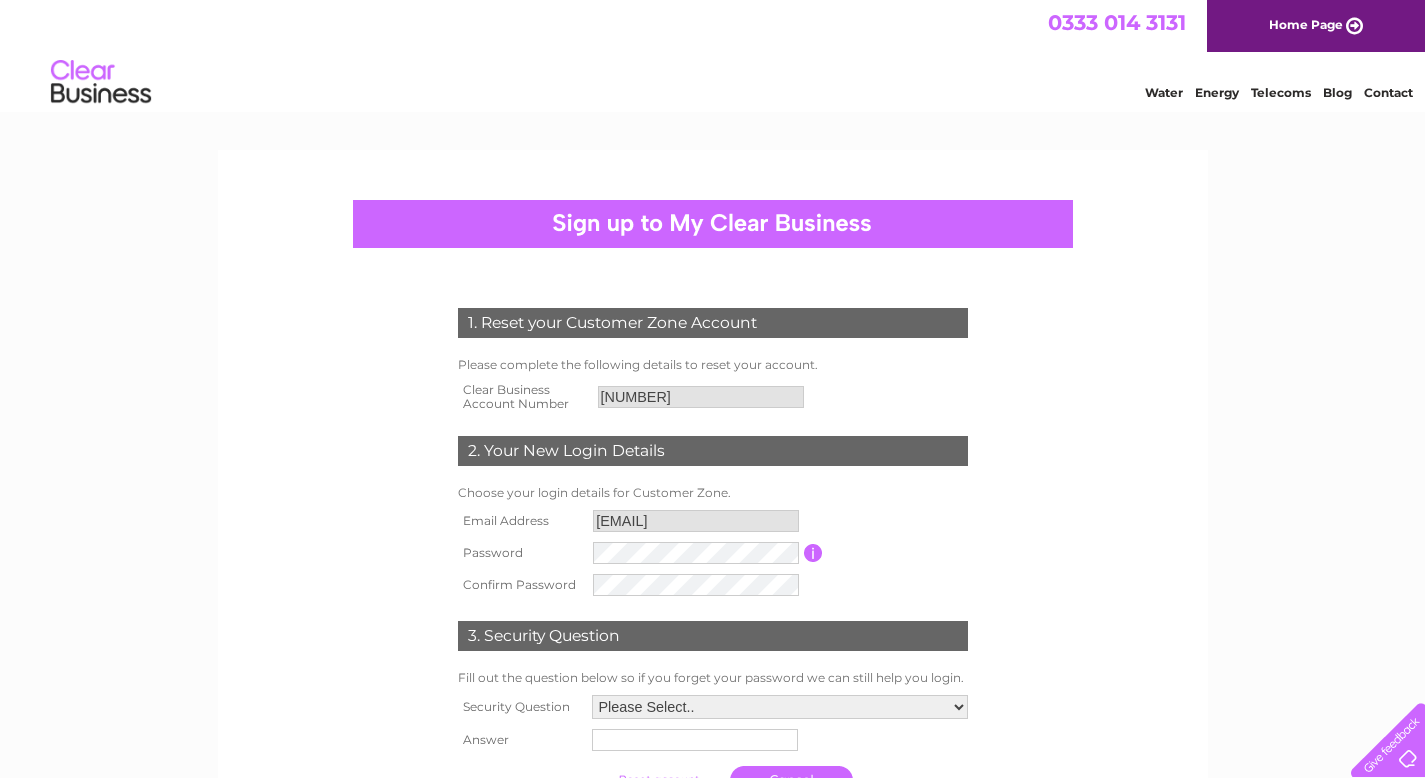 scroll, scrollTop: 41, scrollLeft: 0, axis: vertical 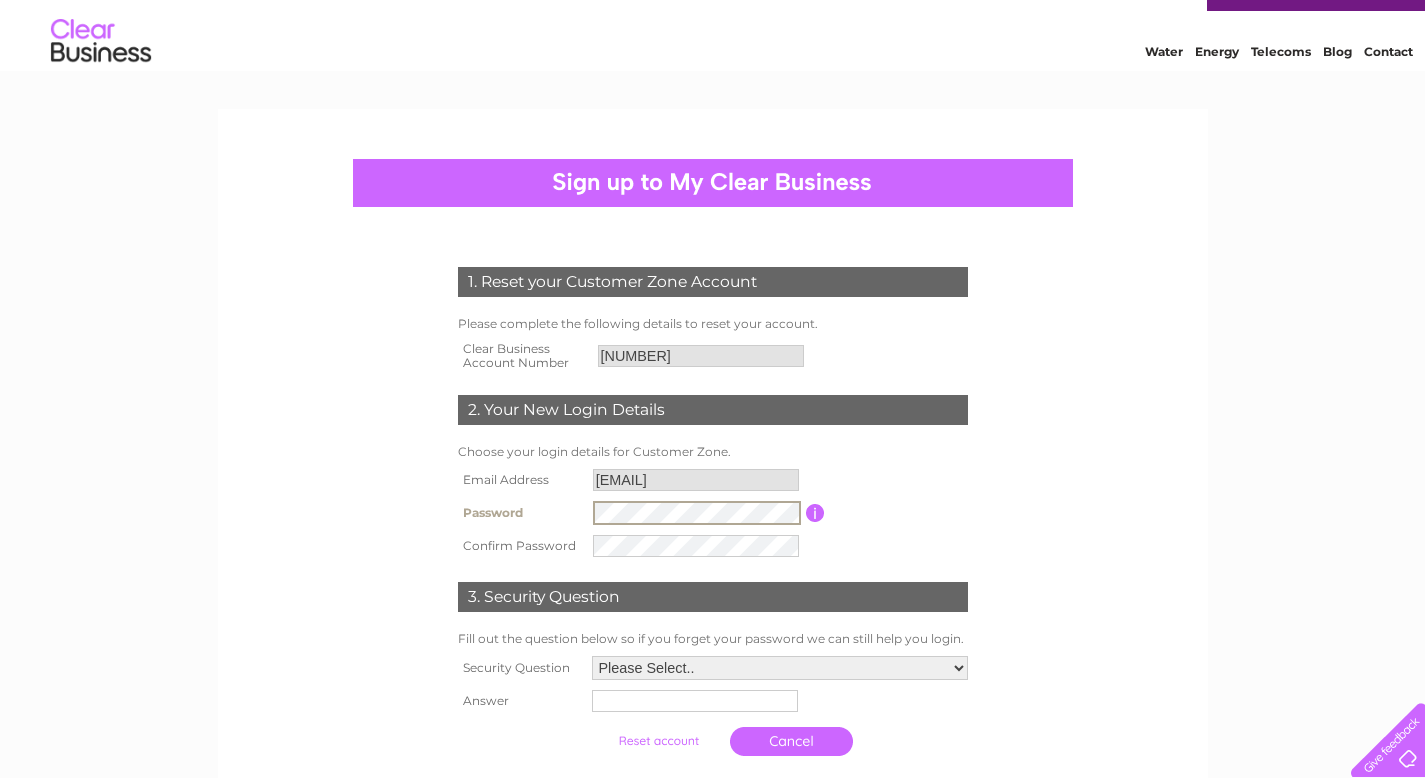 click on "1. Reset your Customer Zone Account
Please complete the following details to reset your account.
Clear Business Account Number
30315360
2. Your New Login Details
Choose your login details for Customer Zone." at bounding box center [713, 516] 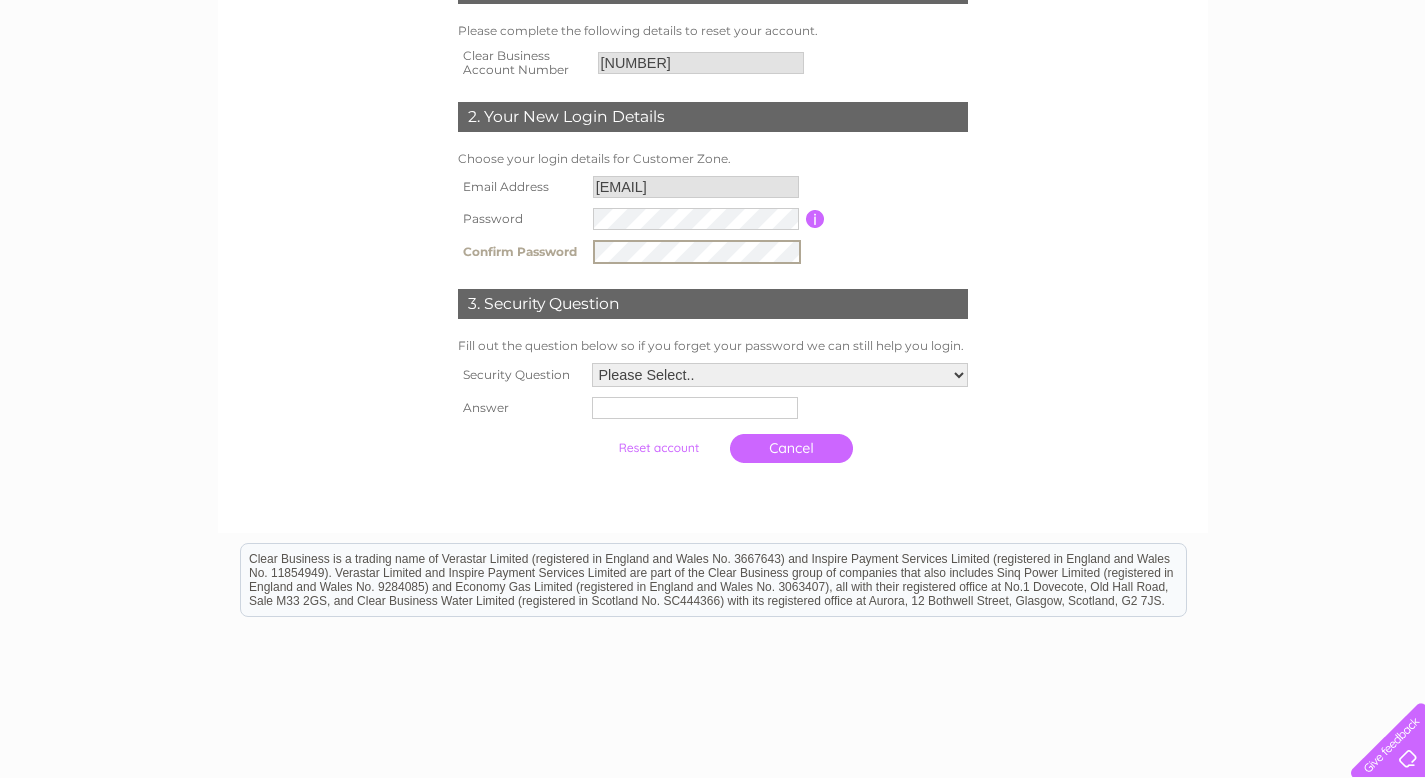scroll, scrollTop: 342, scrollLeft: 0, axis: vertical 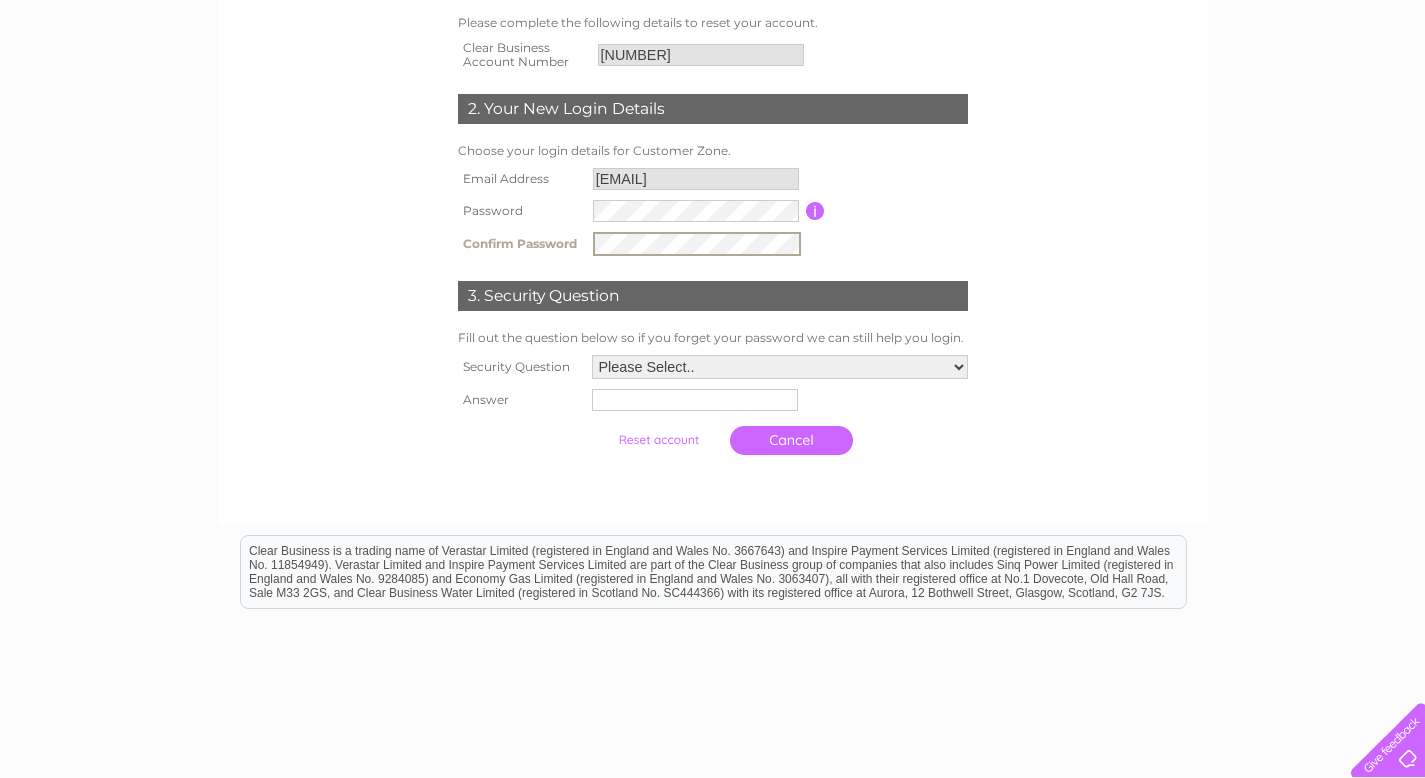 click on "Please Select..
In what town or city was your first job?
In what town or city did you meet your spouse/partner?
In what town or city did your mother and father meet?
What street did you live on as a child?
What was the name of your first pet?
Who was your childhood hero?" at bounding box center (780, 367) 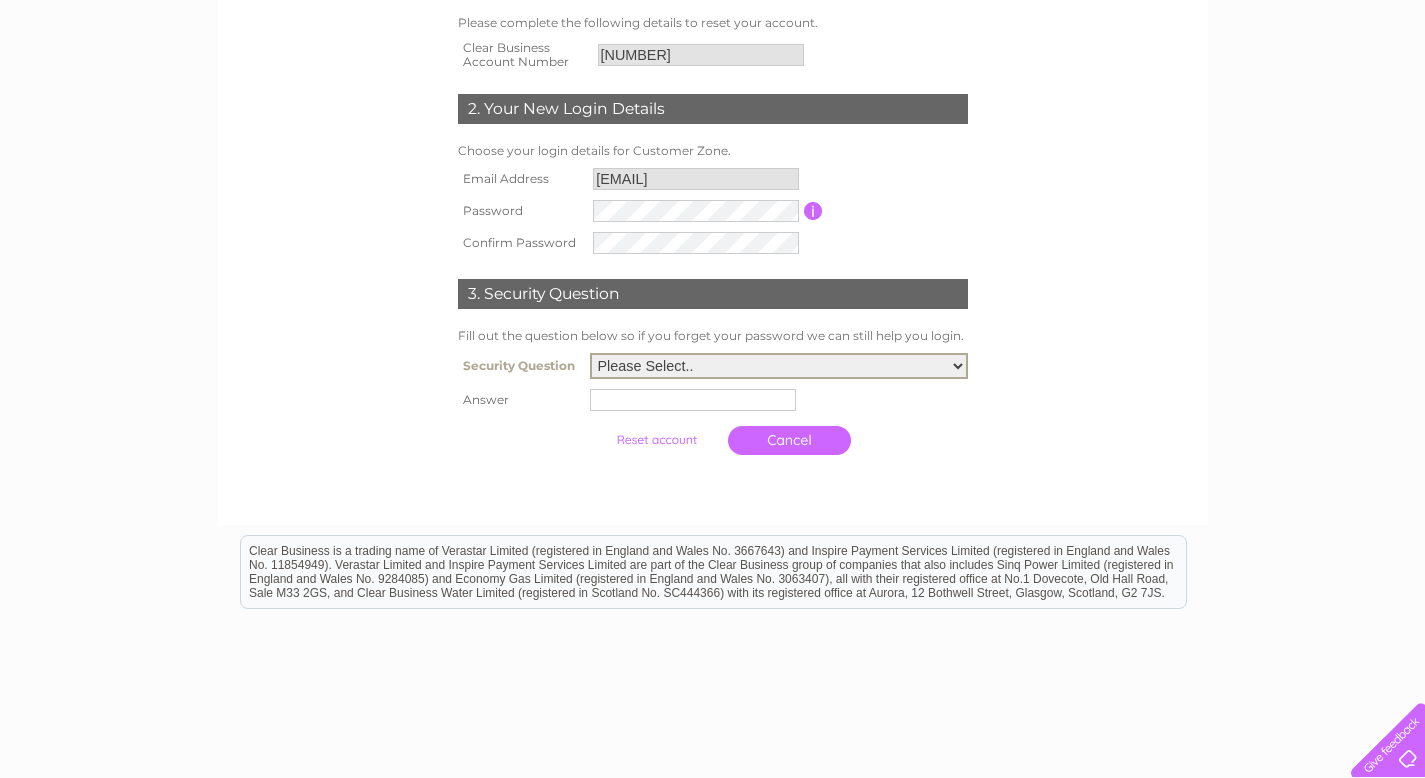 select on "2" 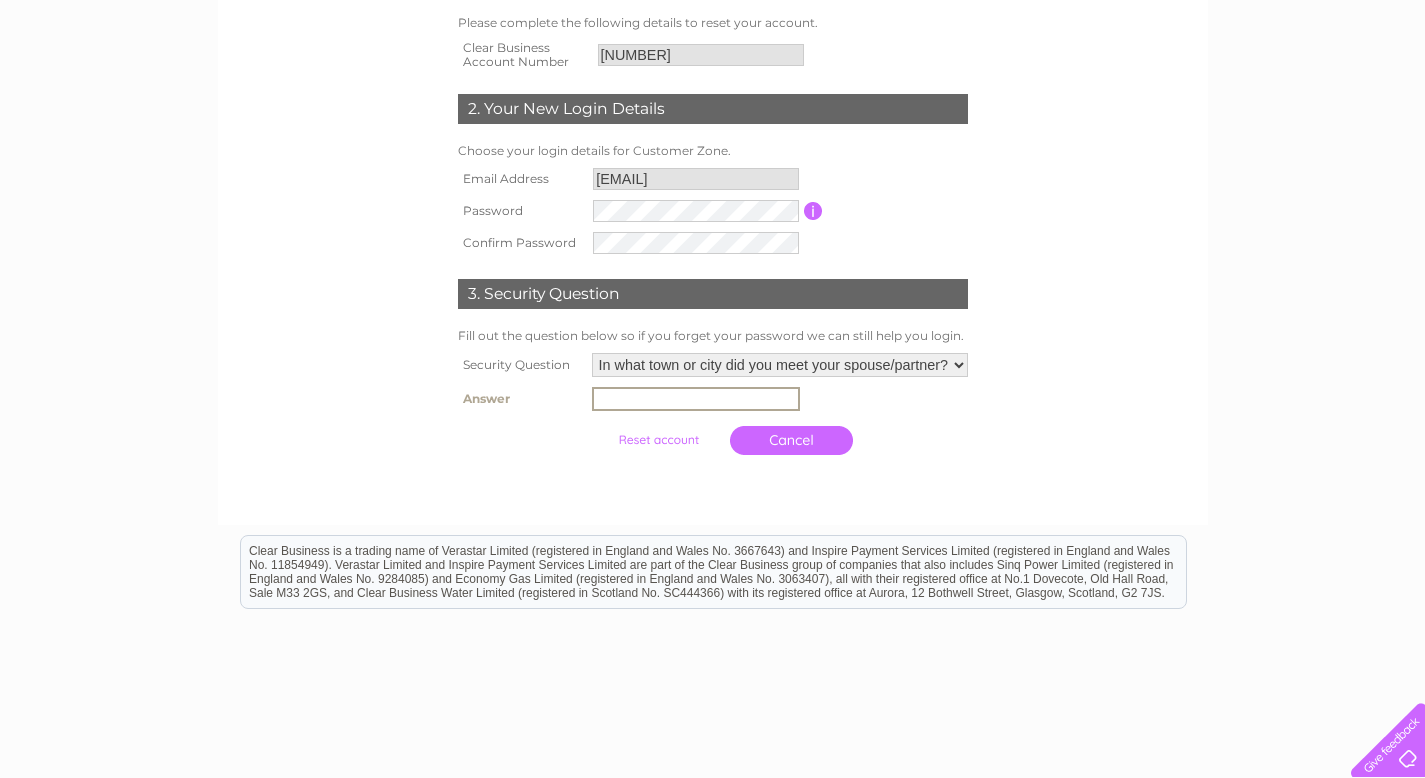 click at bounding box center [696, 399] 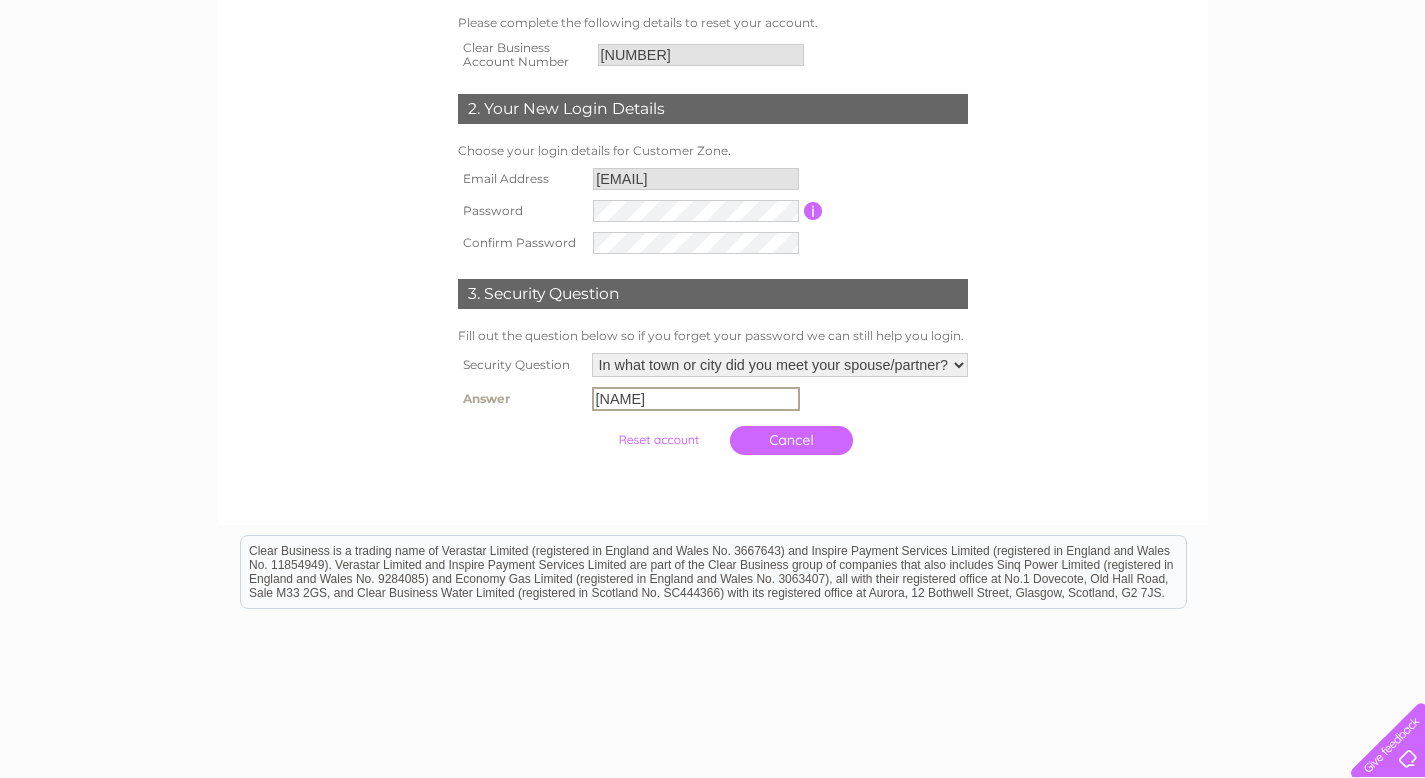 type on "Aberdeen" 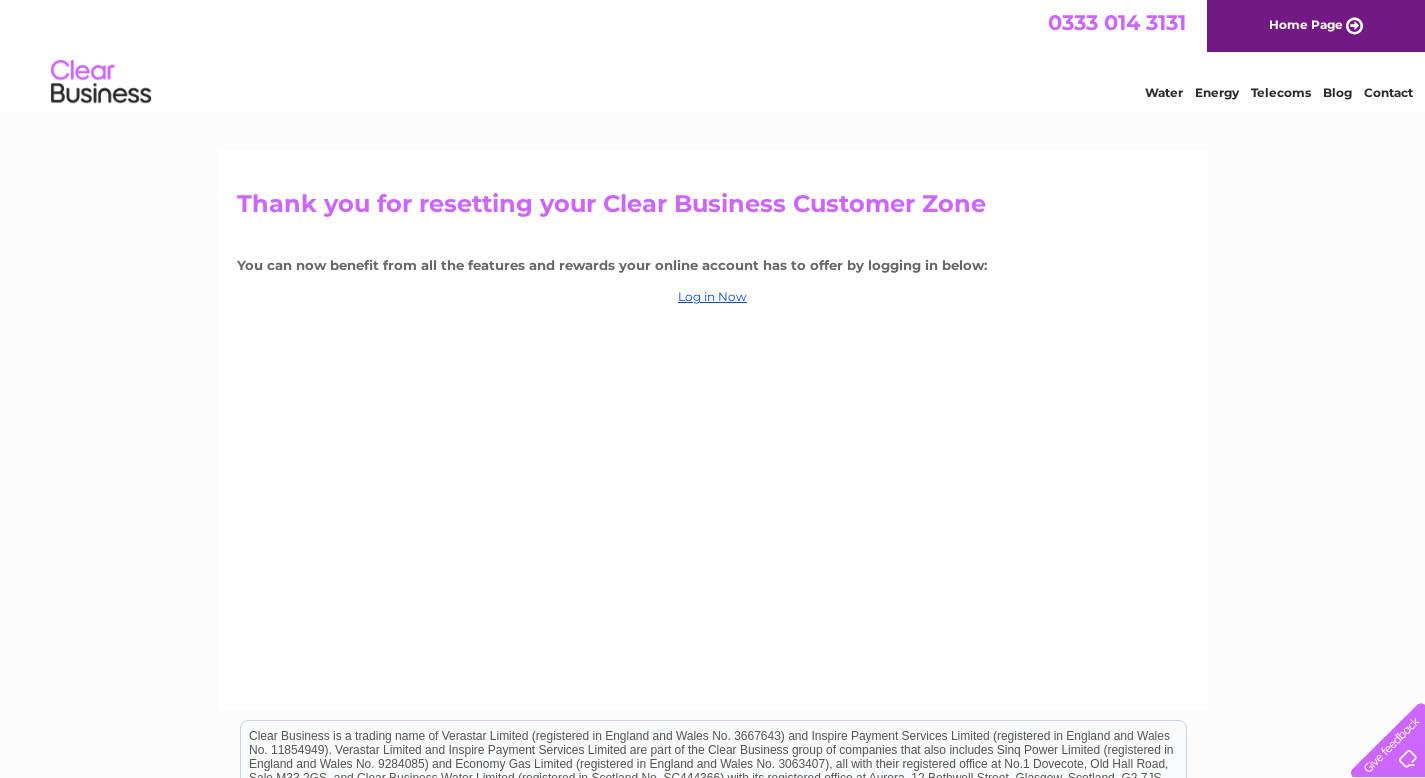 scroll, scrollTop: 0, scrollLeft: 0, axis: both 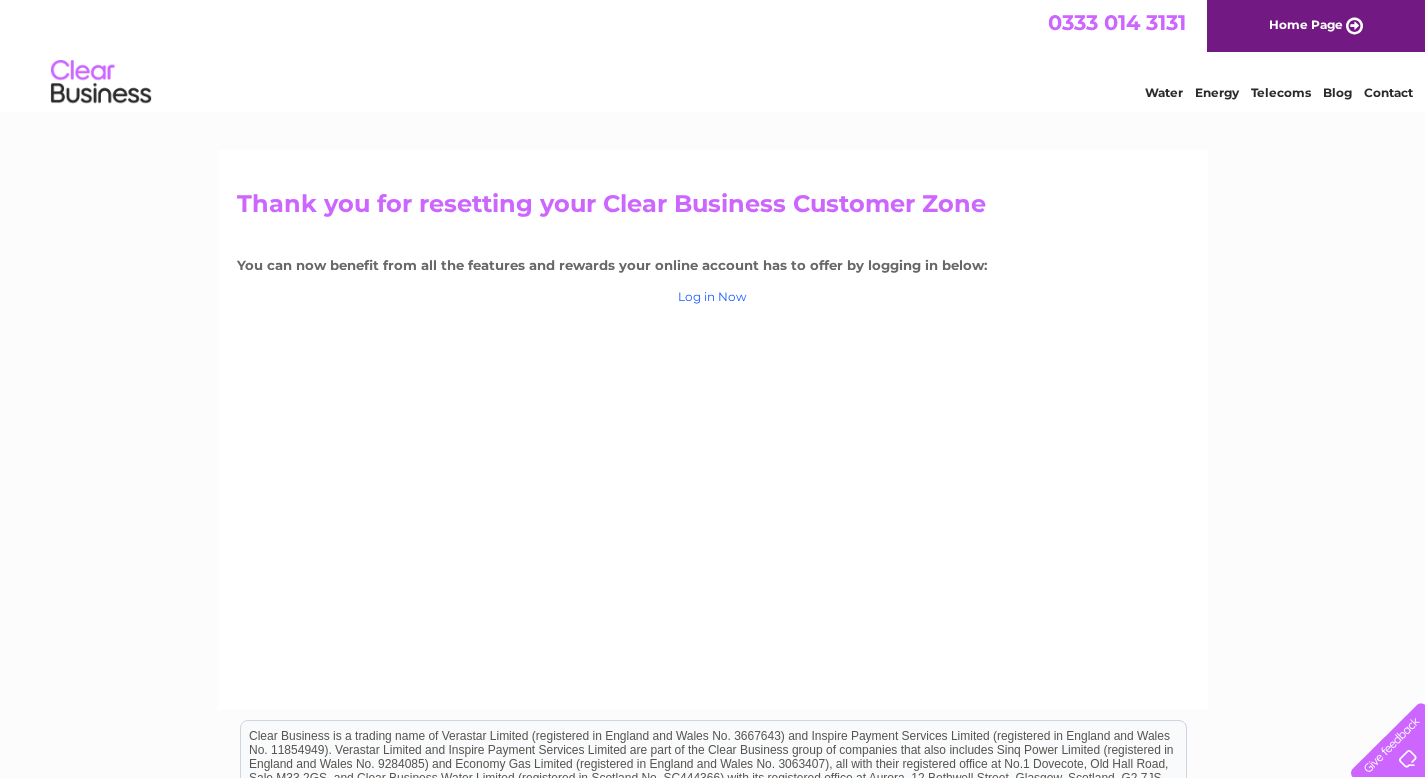 click on "Log in Now" at bounding box center [712, 296] 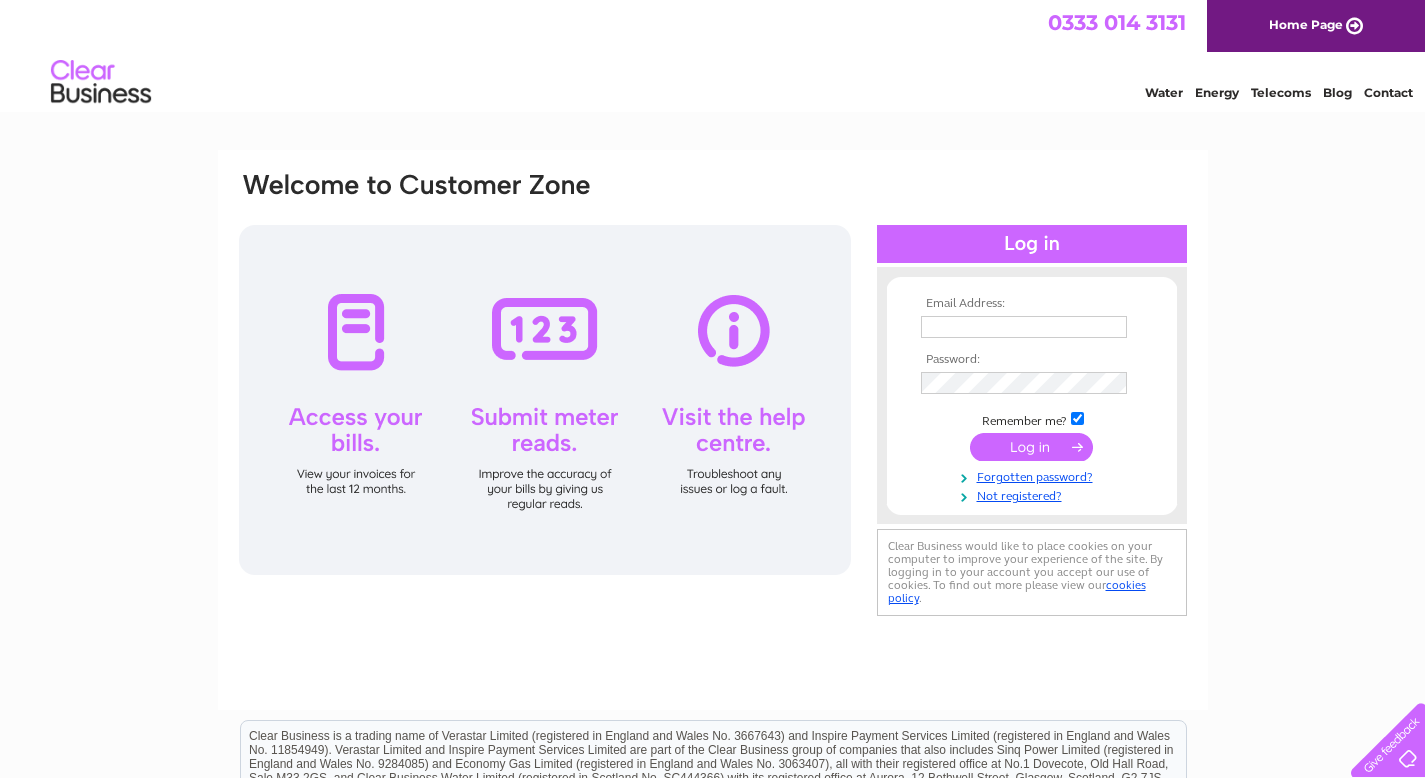 scroll, scrollTop: 0, scrollLeft: 0, axis: both 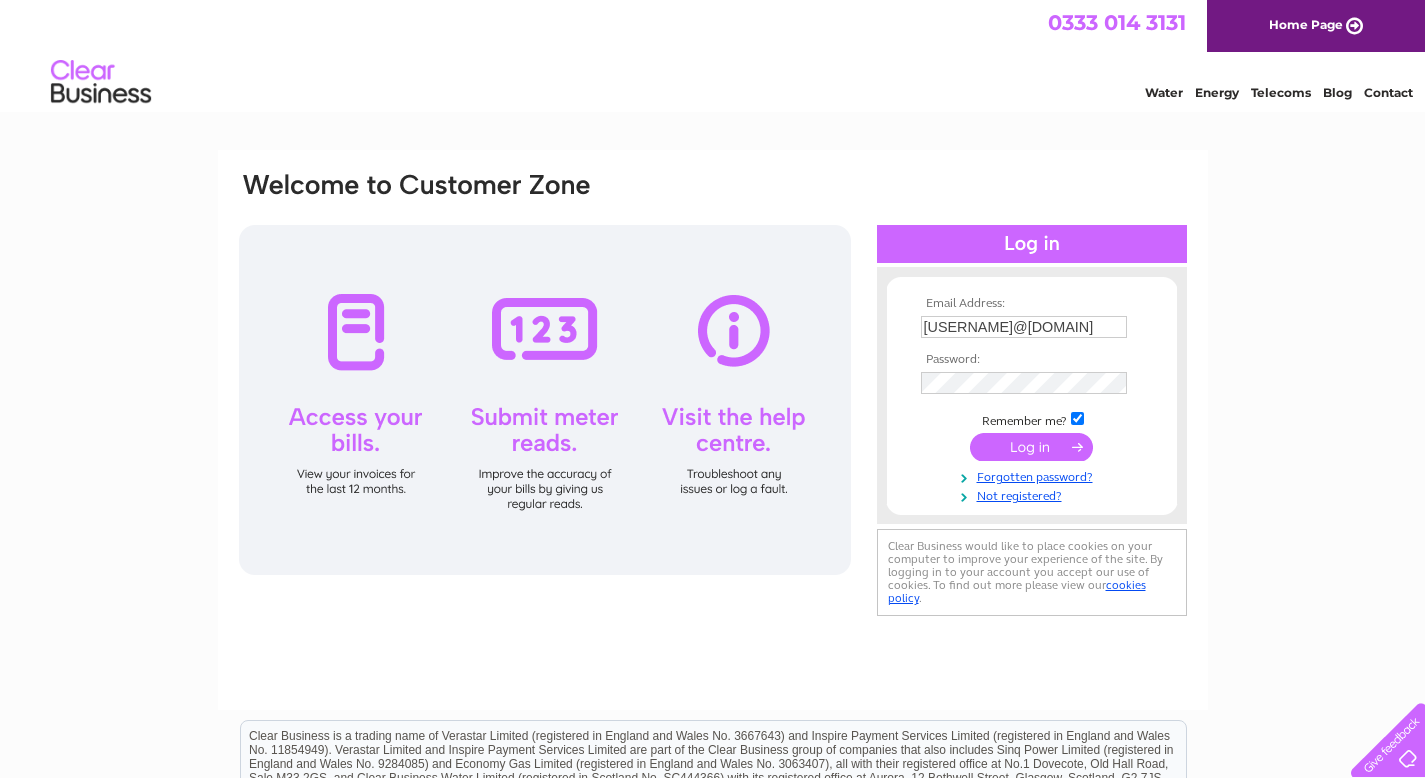click at bounding box center (1031, 447) 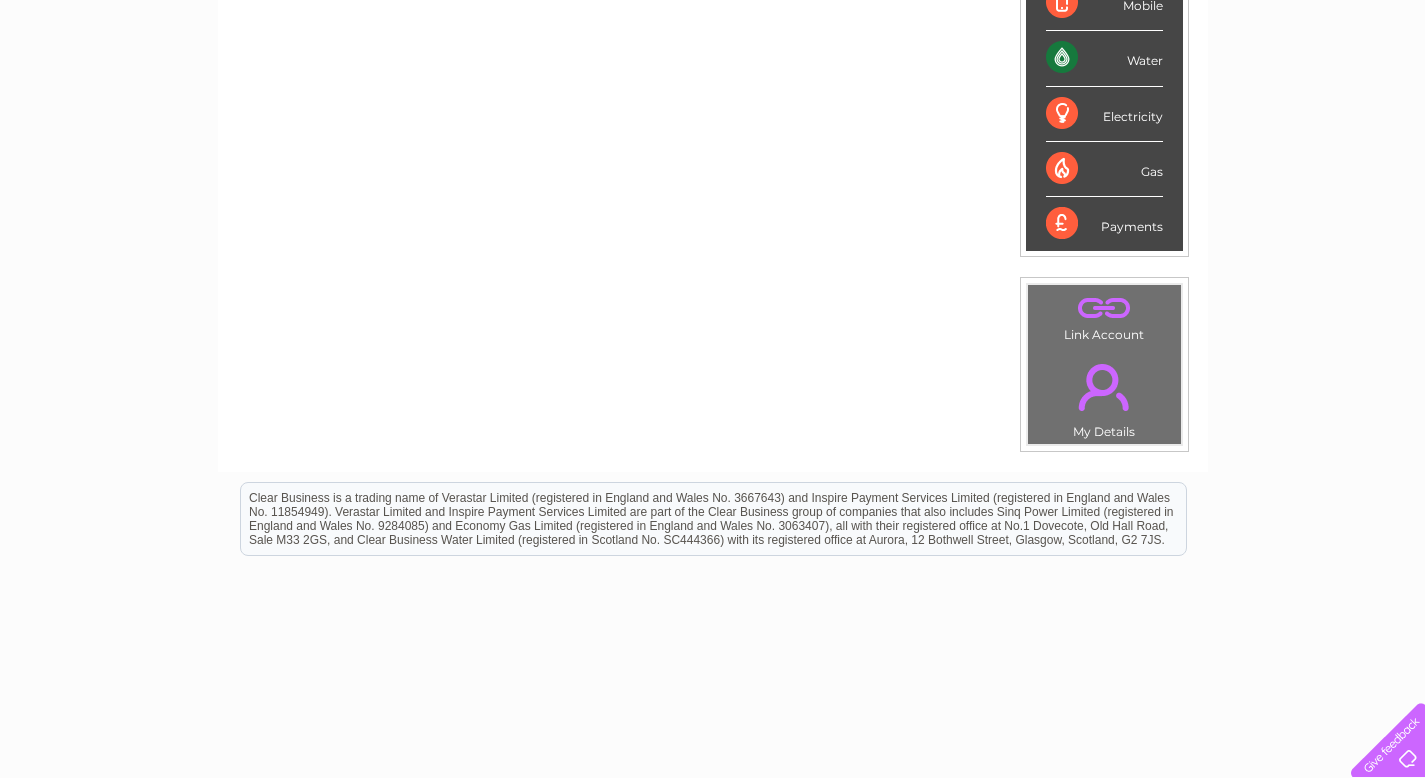 scroll, scrollTop: 515, scrollLeft: 0, axis: vertical 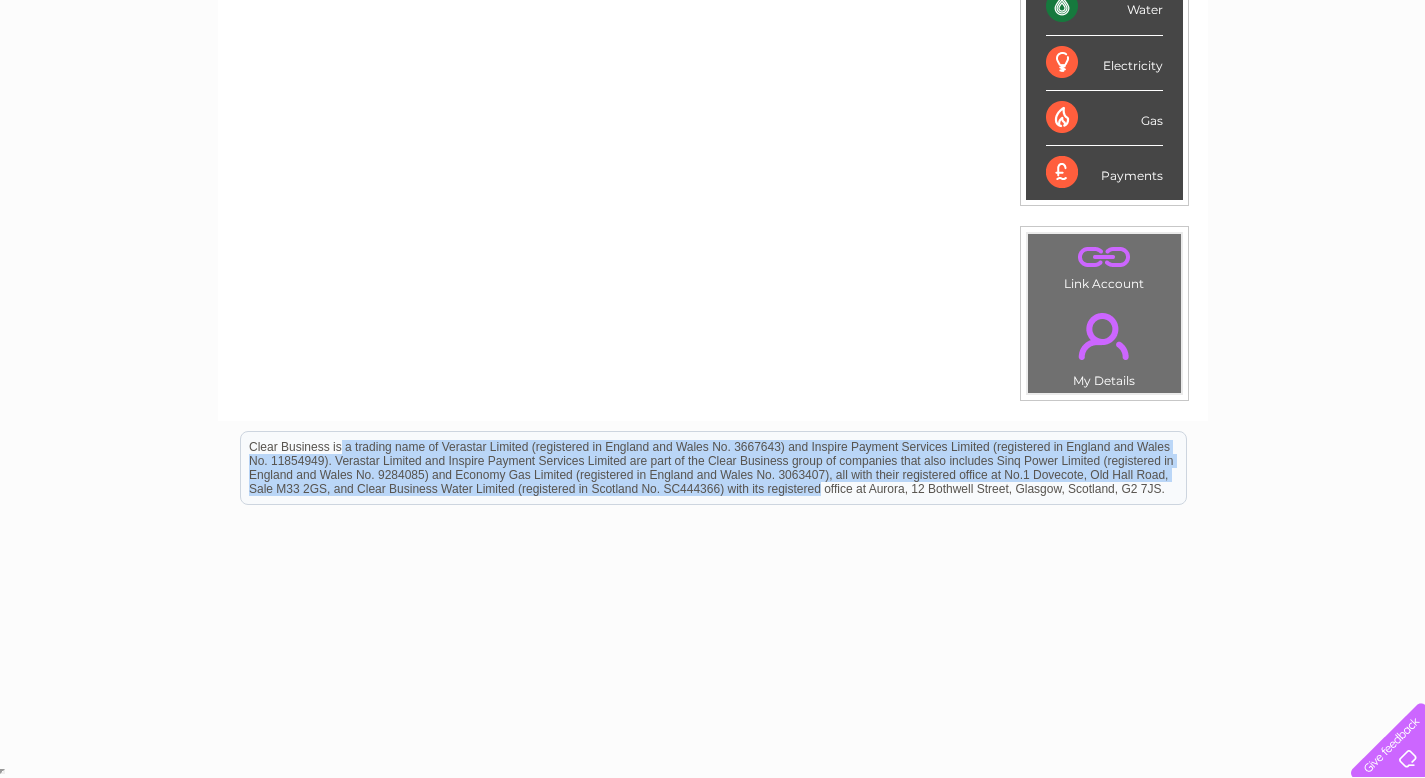drag, startPoint x: 738, startPoint y: 488, endPoint x: 188, endPoint y: 119, distance: 662.3149 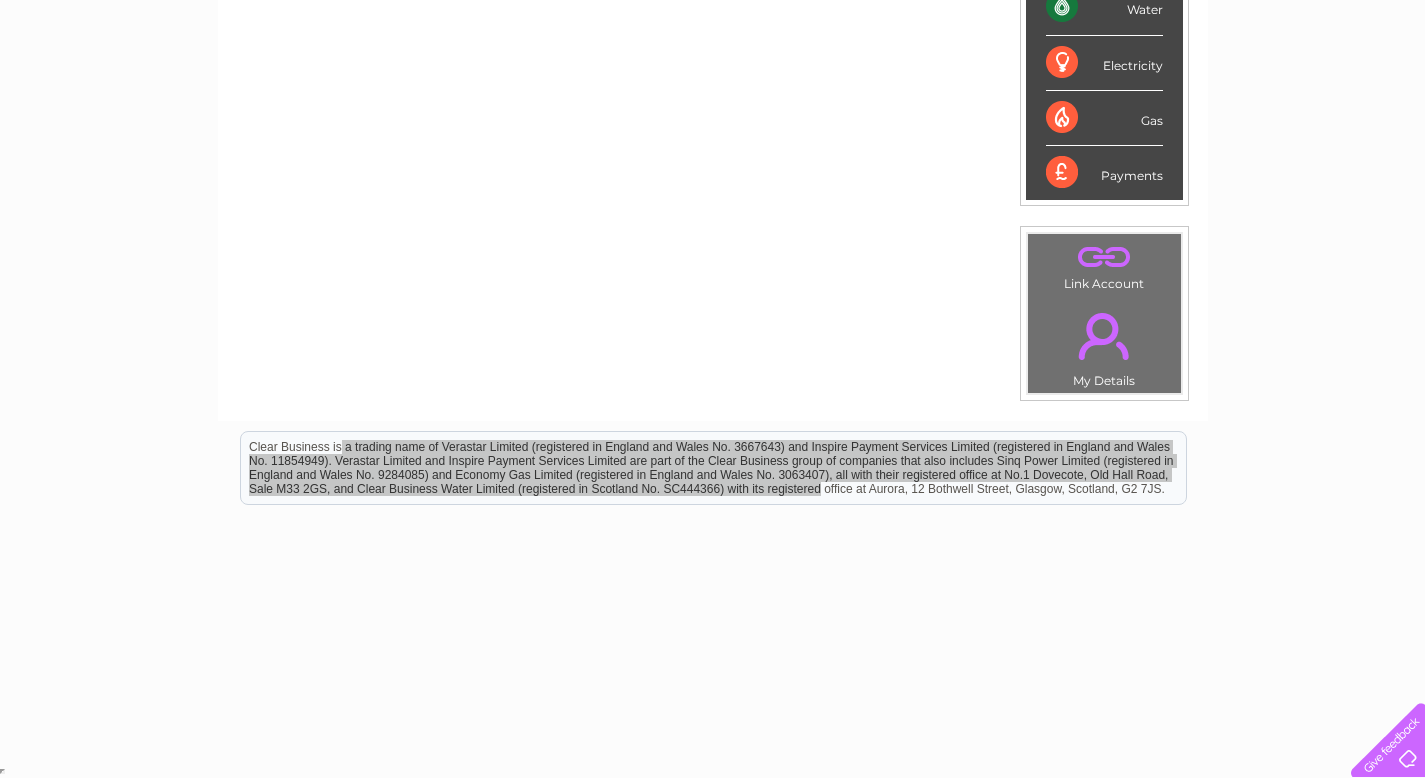click on "My Clear Business
Login Details
My Details
My Preferences
Link Account
My Account
Bills and Payments   Direct Debit   Moving Premises" at bounding box center [712, 199] 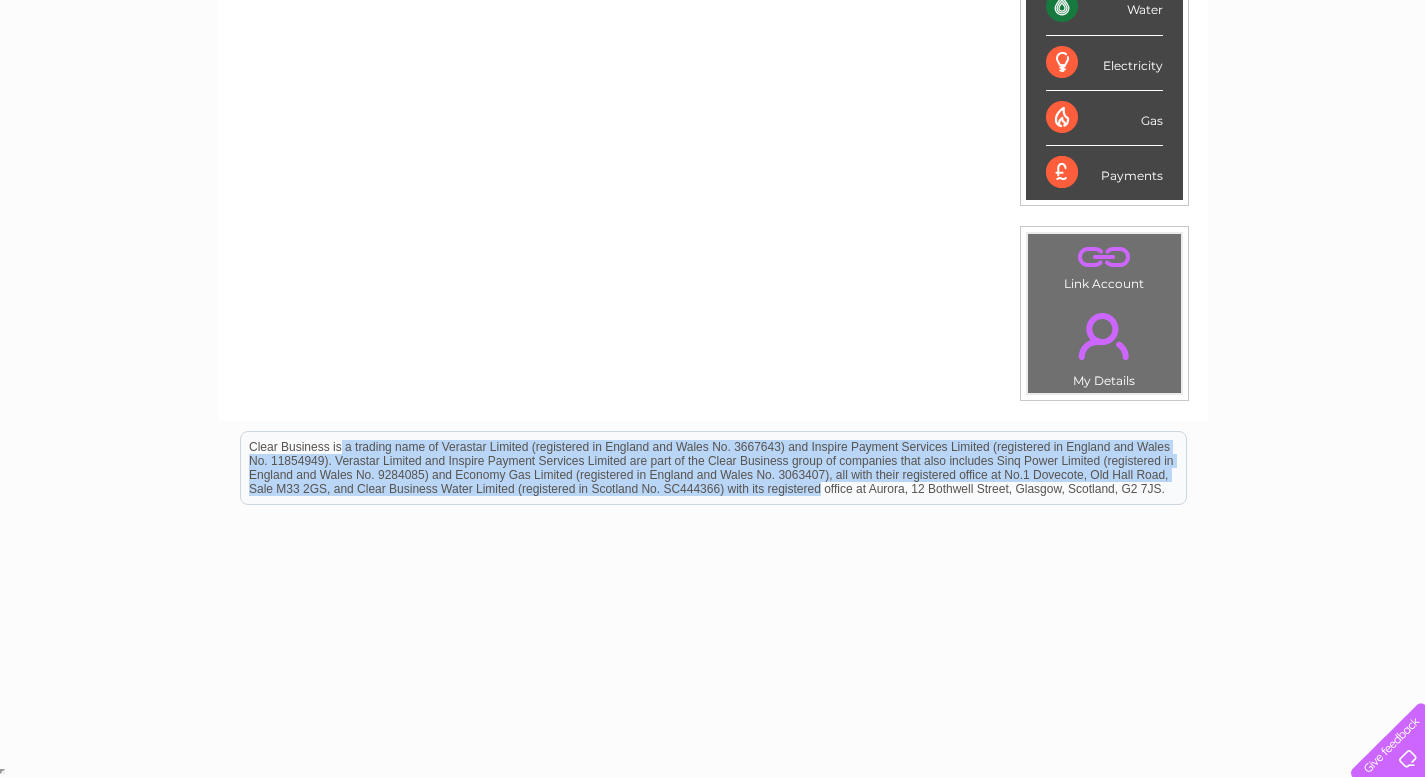 click on "Clear Business is a trading name of Verastar Limited (registered in England and Wales No. 3667643) and Inspire Payment Services Limited (registered in England and Wales No. 11854949).
Verastar Limited and Inspire Payment Services Limited are part of the Clear Business group of companies that also includes Sinq Power Limited (registered in England and Wales No. 9284085)
and Economy Gas Limited (registered in England and Wales No. 3063407), all with their registered office at No.1 Dovecote, Old Hall Road, Sale M33 2GS, and Clear Business Water Limited
(registered in Scotland No. SC444366) with its registered office at Aurora, 12 Bothwell Street, Glasgow, Scotland, G2 7JS." at bounding box center [713, 467] 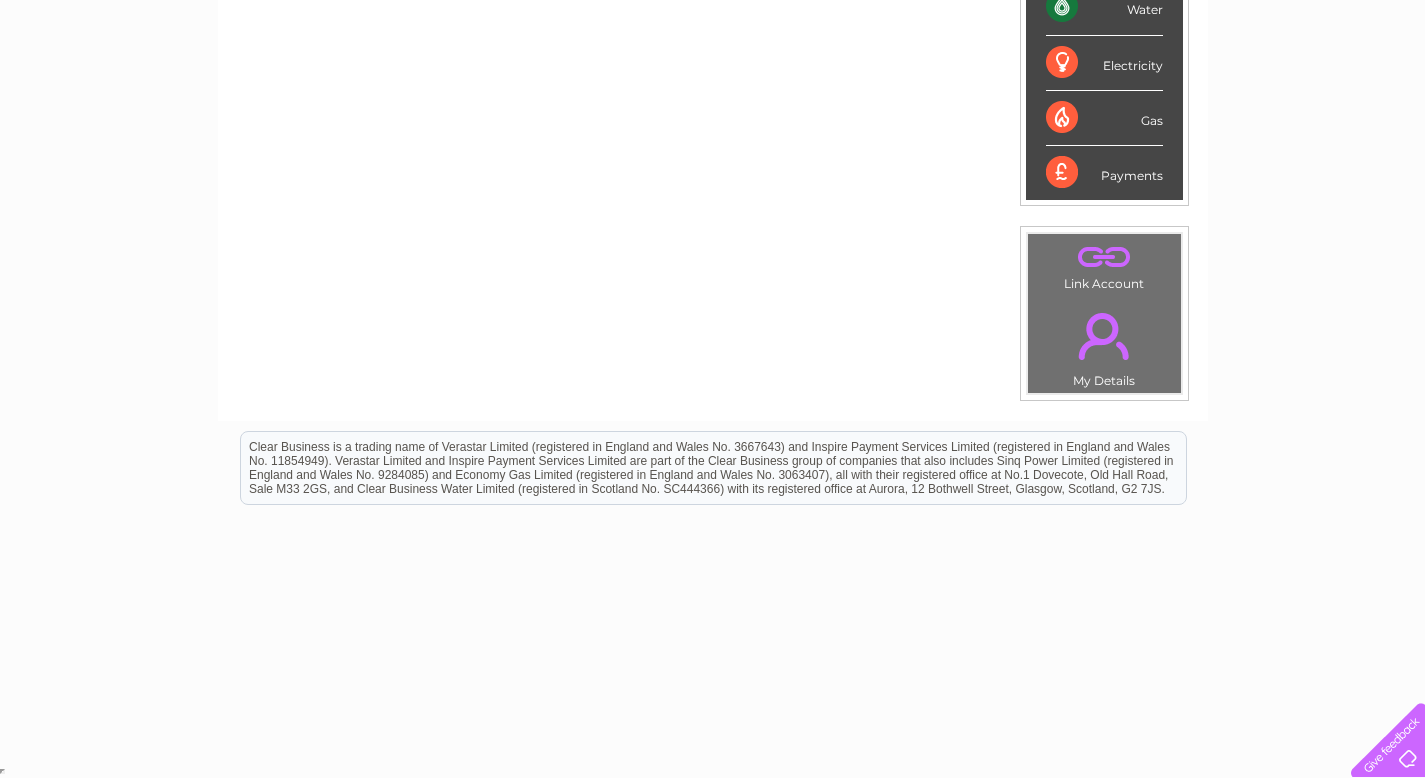 drag, startPoint x: 1004, startPoint y: 498, endPoint x: 1015, endPoint y: 491, distance: 13.038404 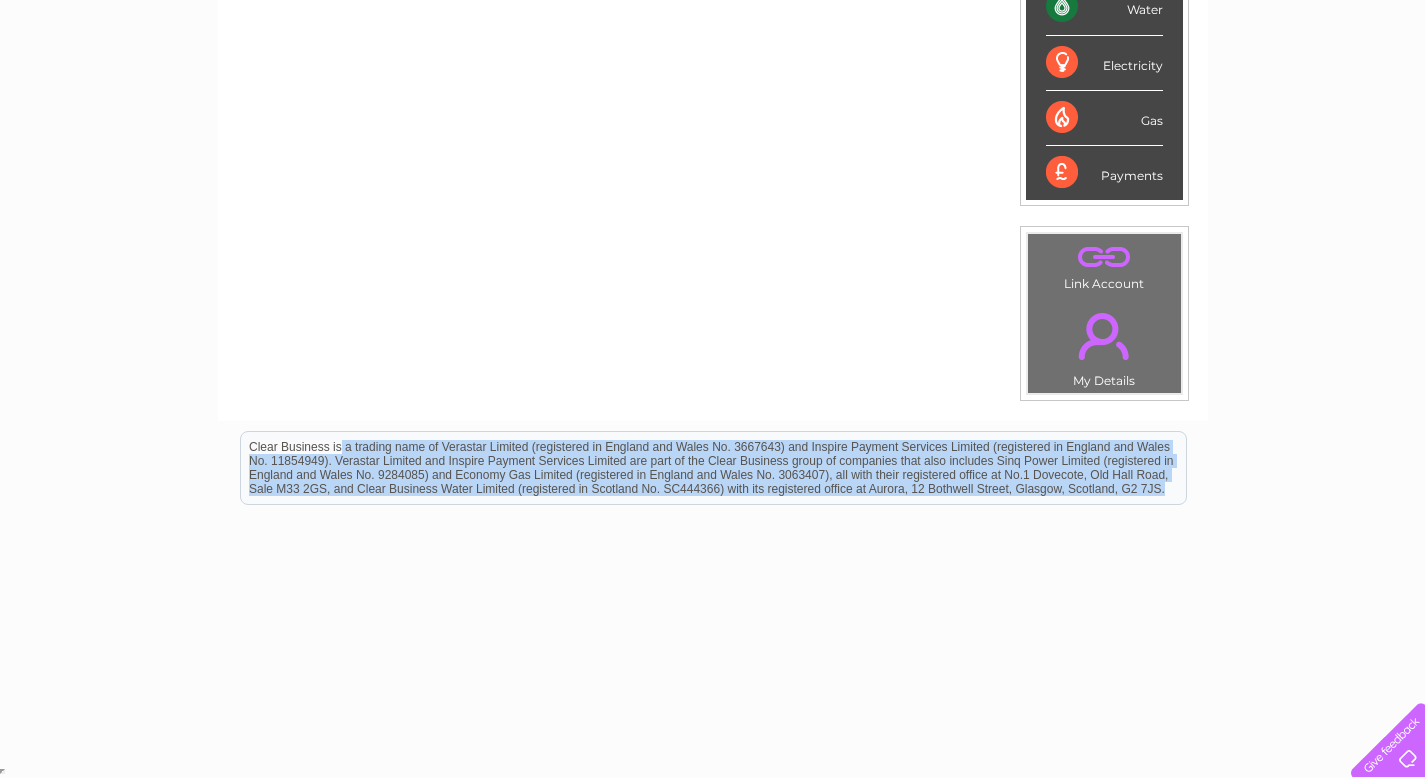 drag, startPoint x: 1067, startPoint y: 482, endPoint x: 202, endPoint y: 297, distance: 884.562 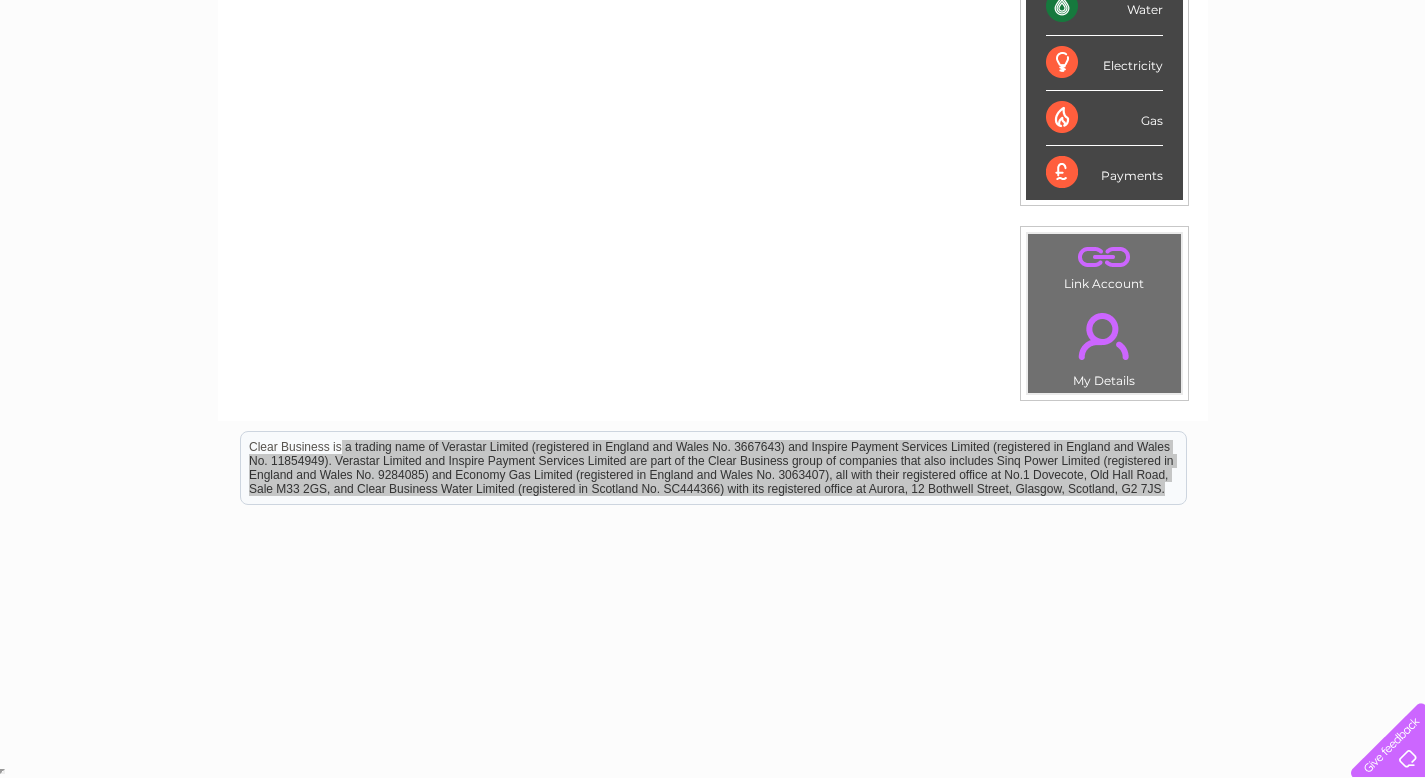 click on "Account number
30315360
MY LIVE SERVICES
Telecoms
Broadband
Mobile
Water
Electricity
Gas" at bounding box center (713, 47) 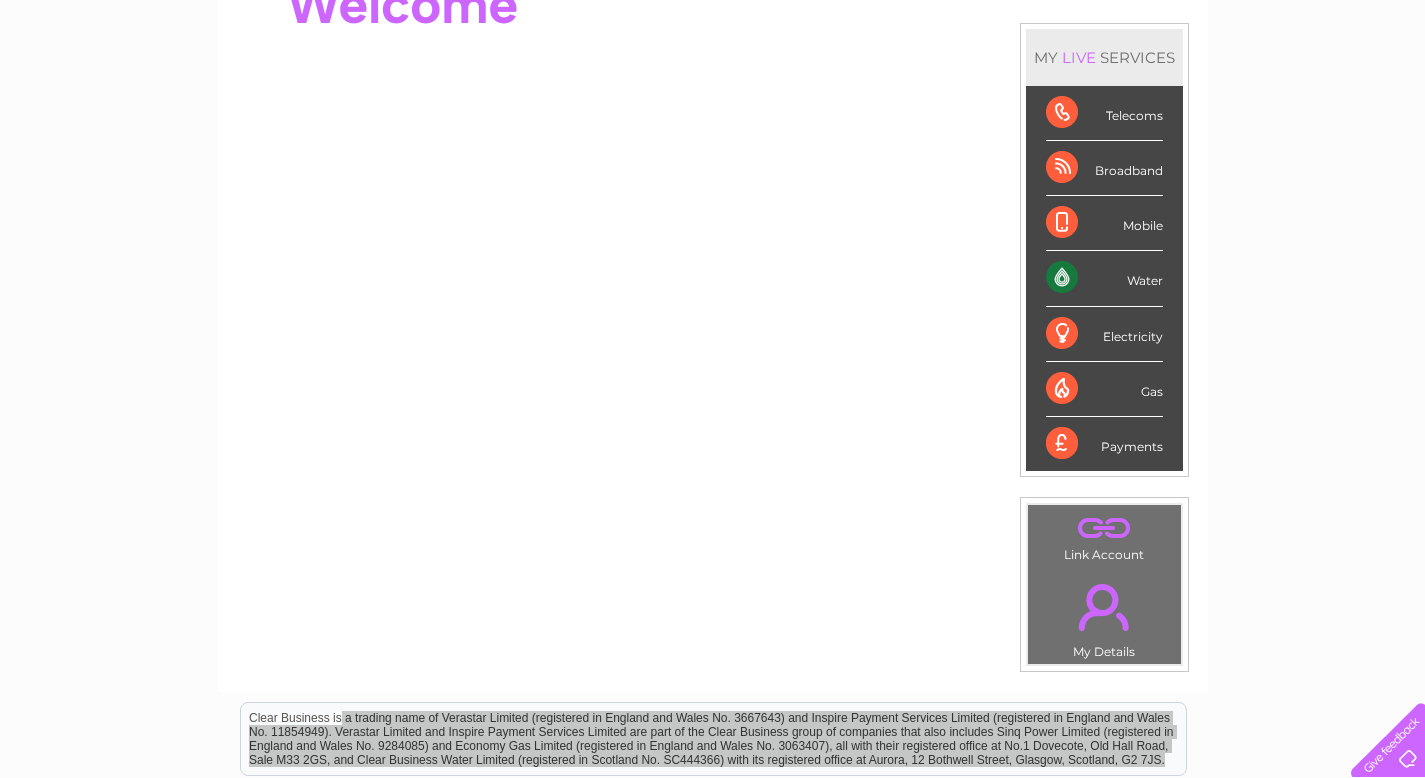 scroll, scrollTop: 4, scrollLeft: 0, axis: vertical 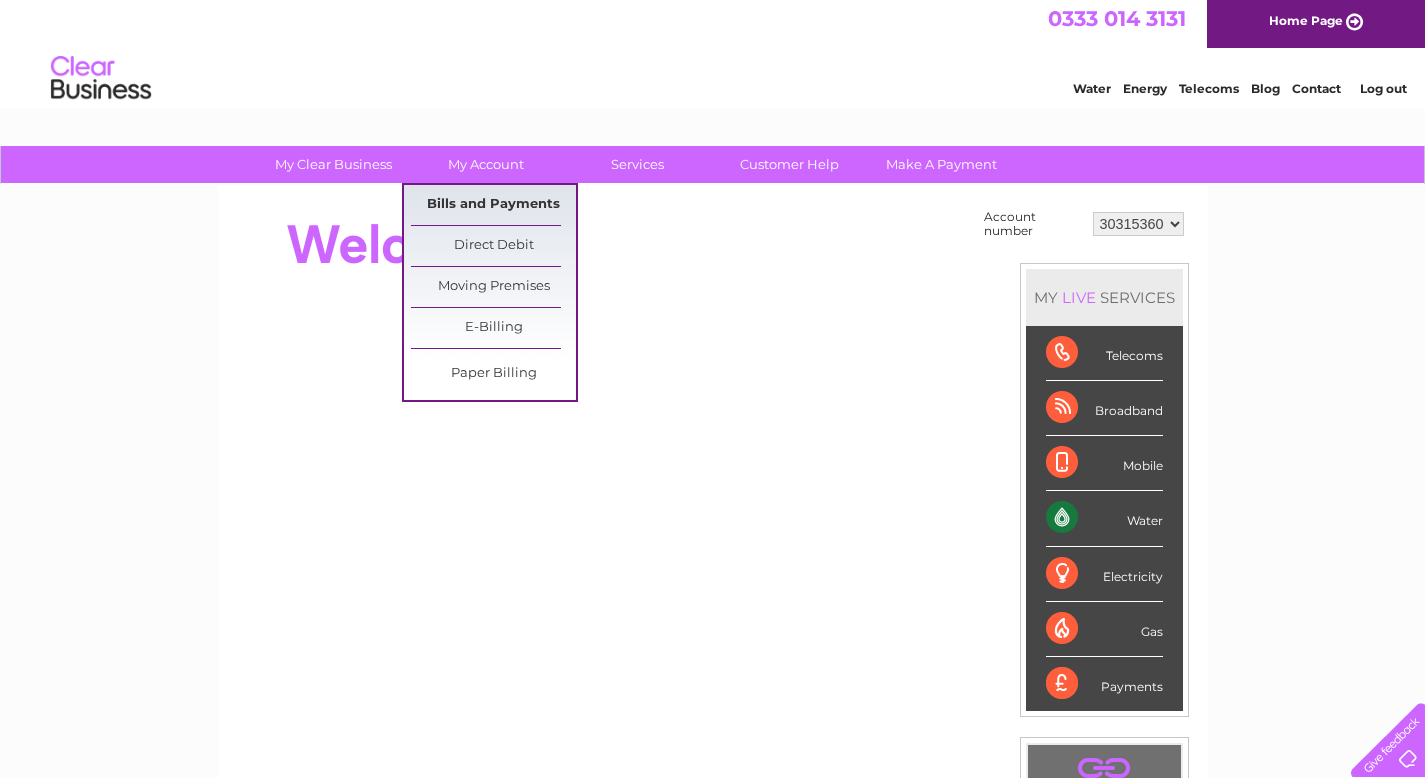click on "Bills and Payments" at bounding box center (493, 205) 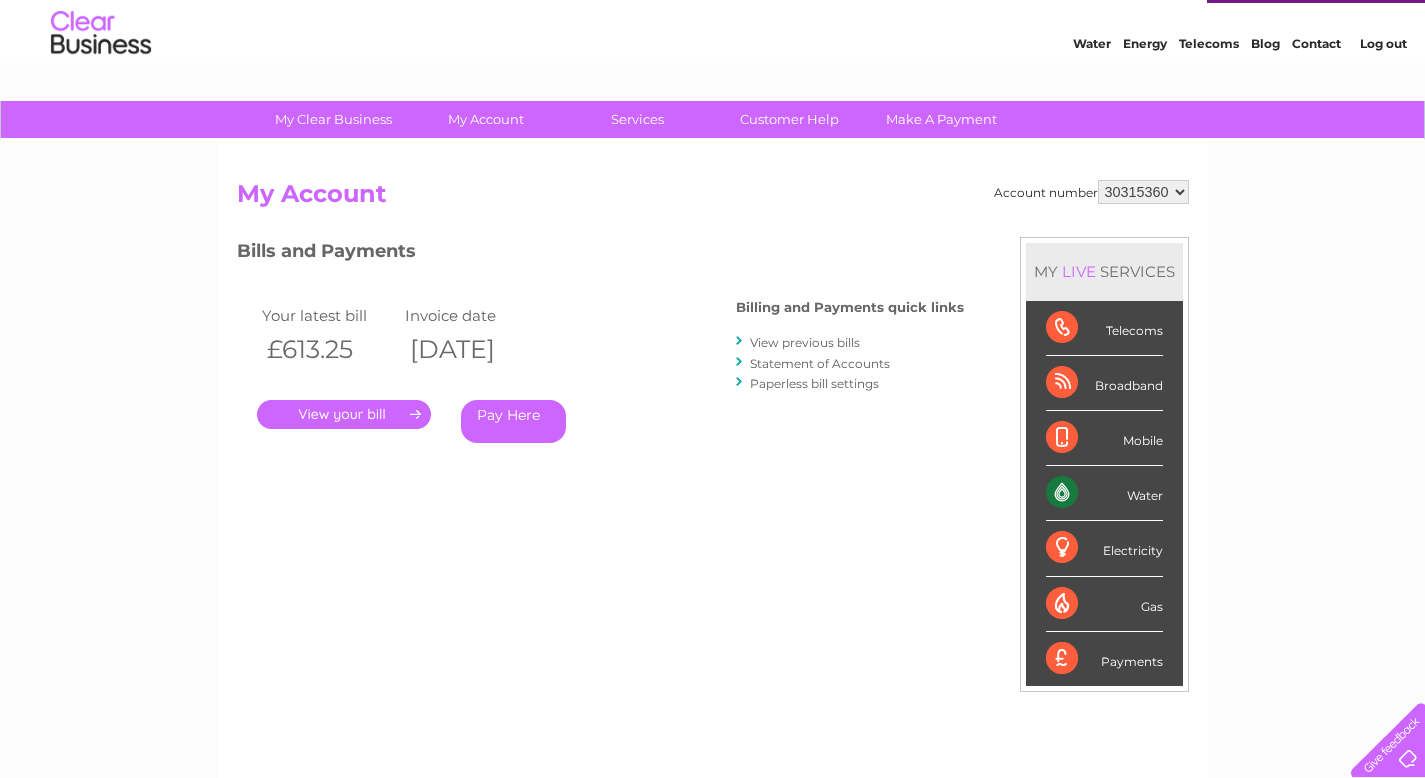 scroll, scrollTop: 0, scrollLeft: 0, axis: both 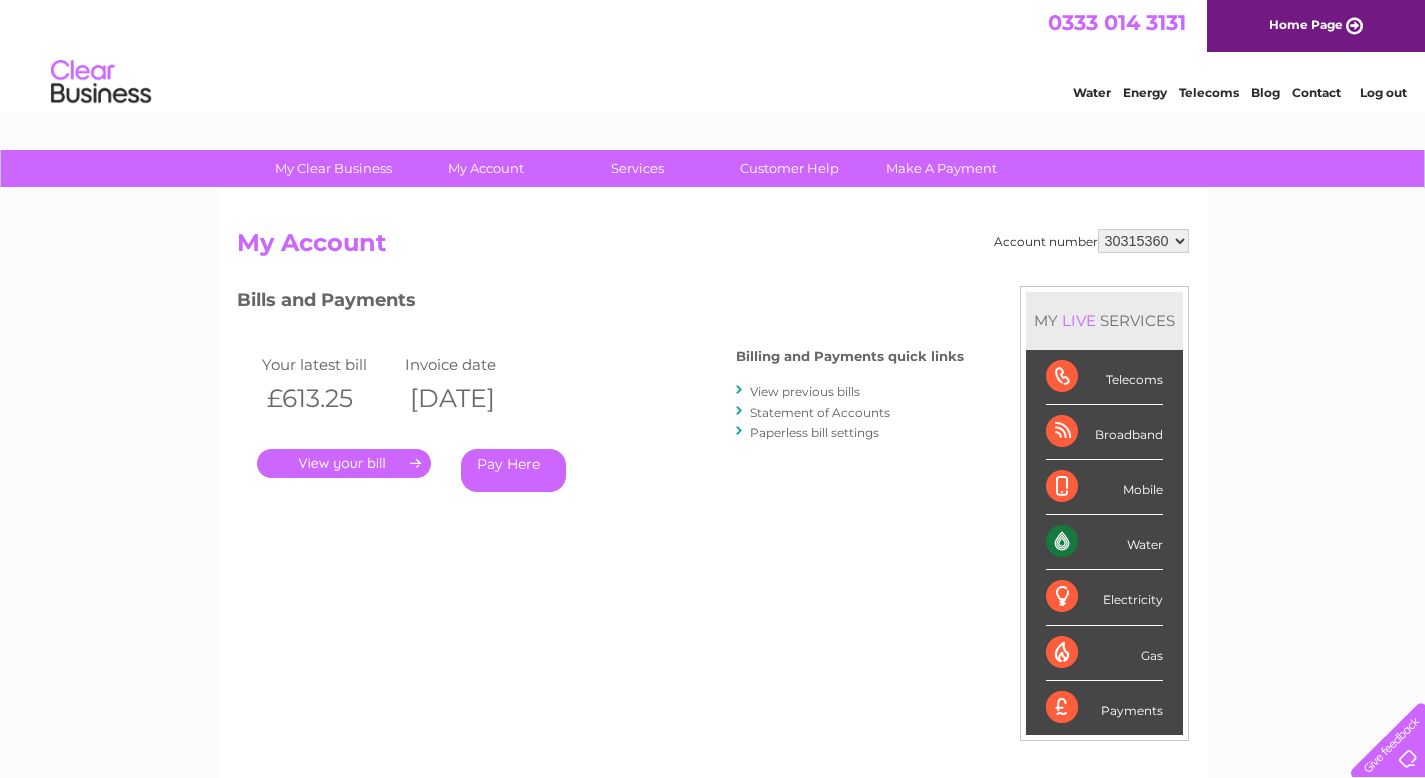 click on "View previous bills" at bounding box center (805, 391) 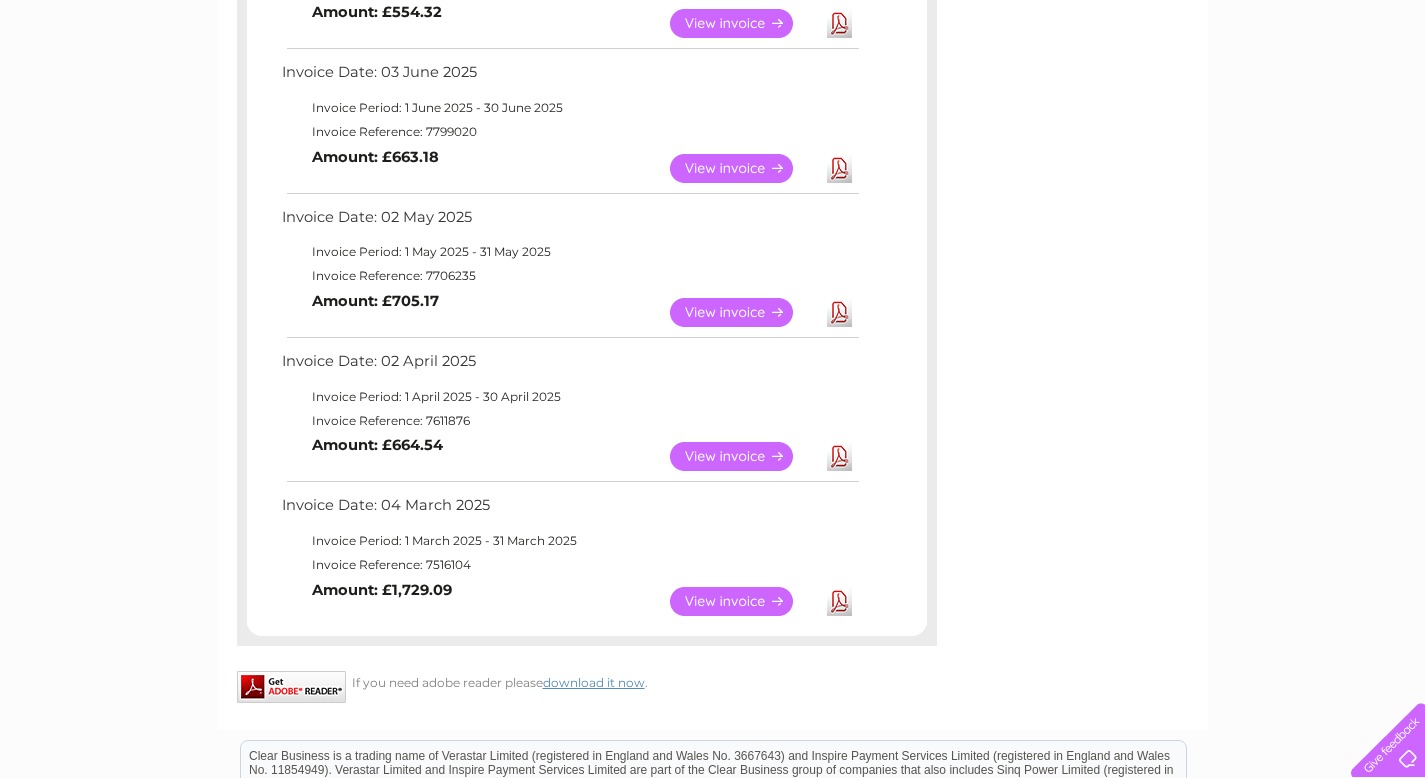 scroll, scrollTop: 631, scrollLeft: 0, axis: vertical 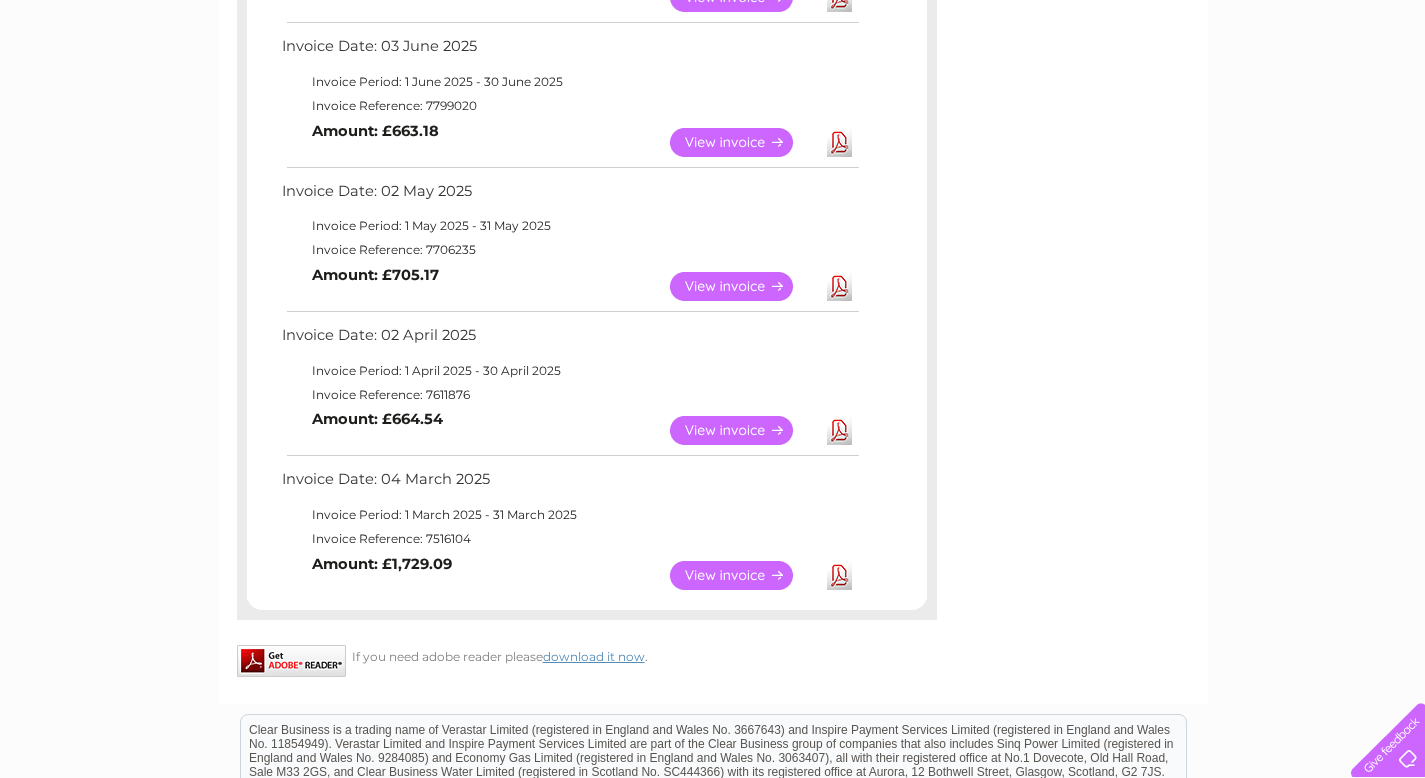 click on "View
Download
Amount: £1,729.09" at bounding box center [569, 575] 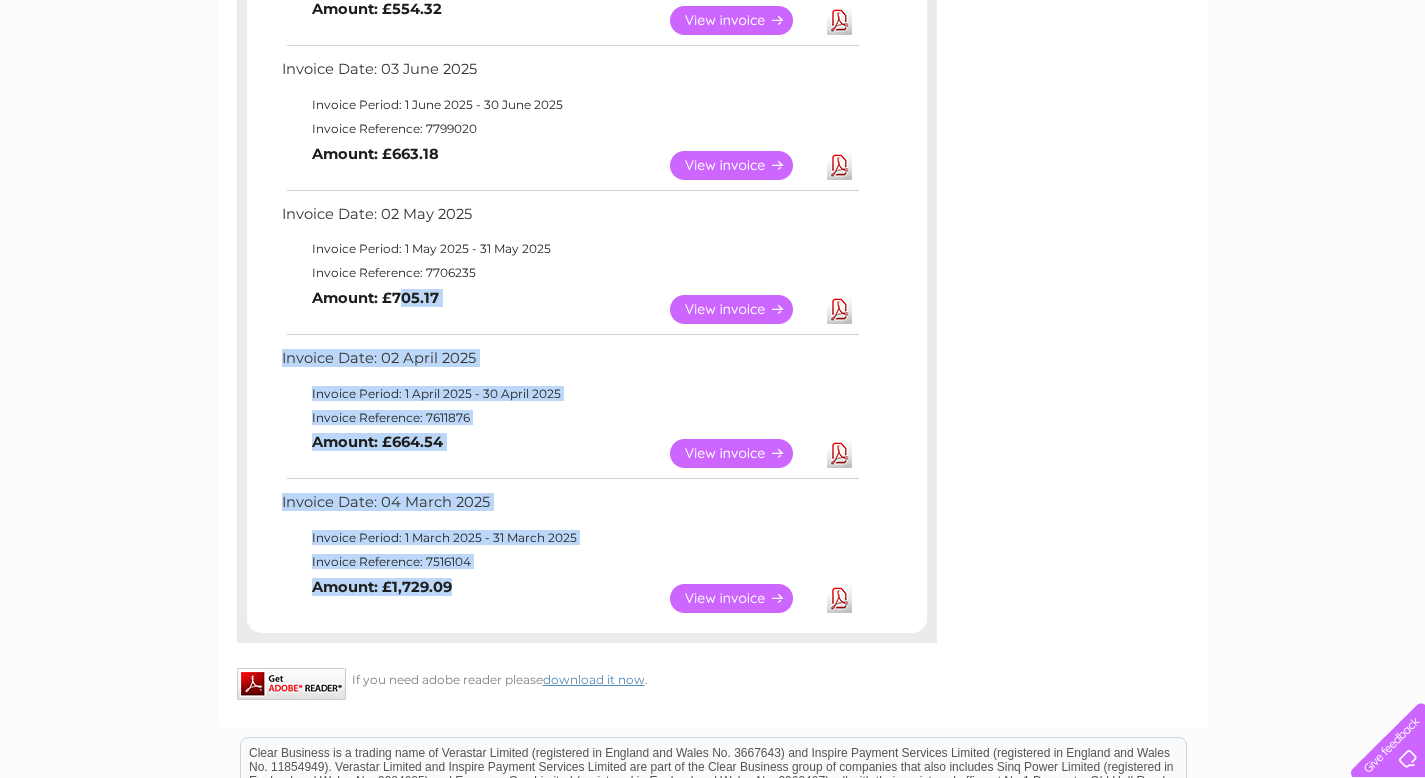 scroll, scrollTop: 633, scrollLeft: 0, axis: vertical 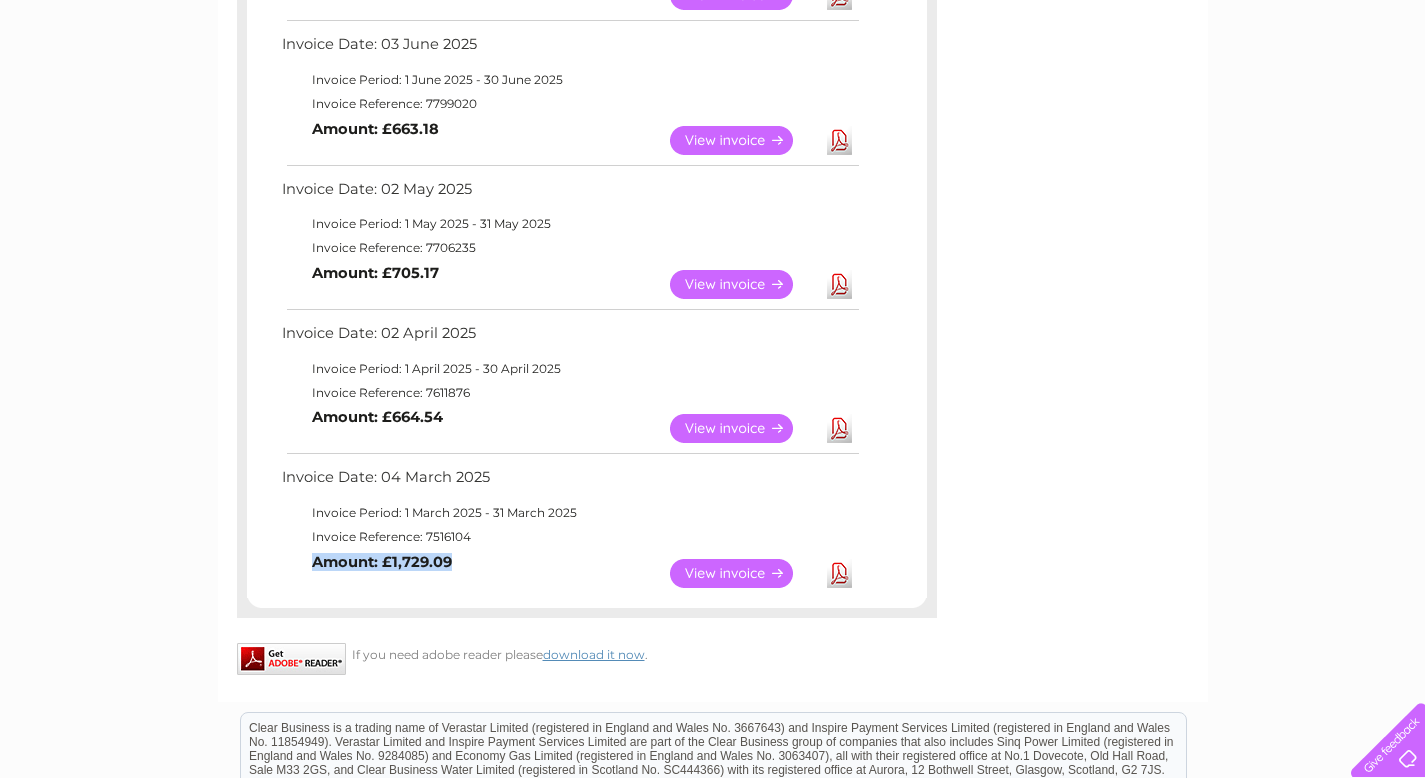 drag, startPoint x: 510, startPoint y: 573, endPoint x: 525, endPoint y: 552, distance: 25.806976 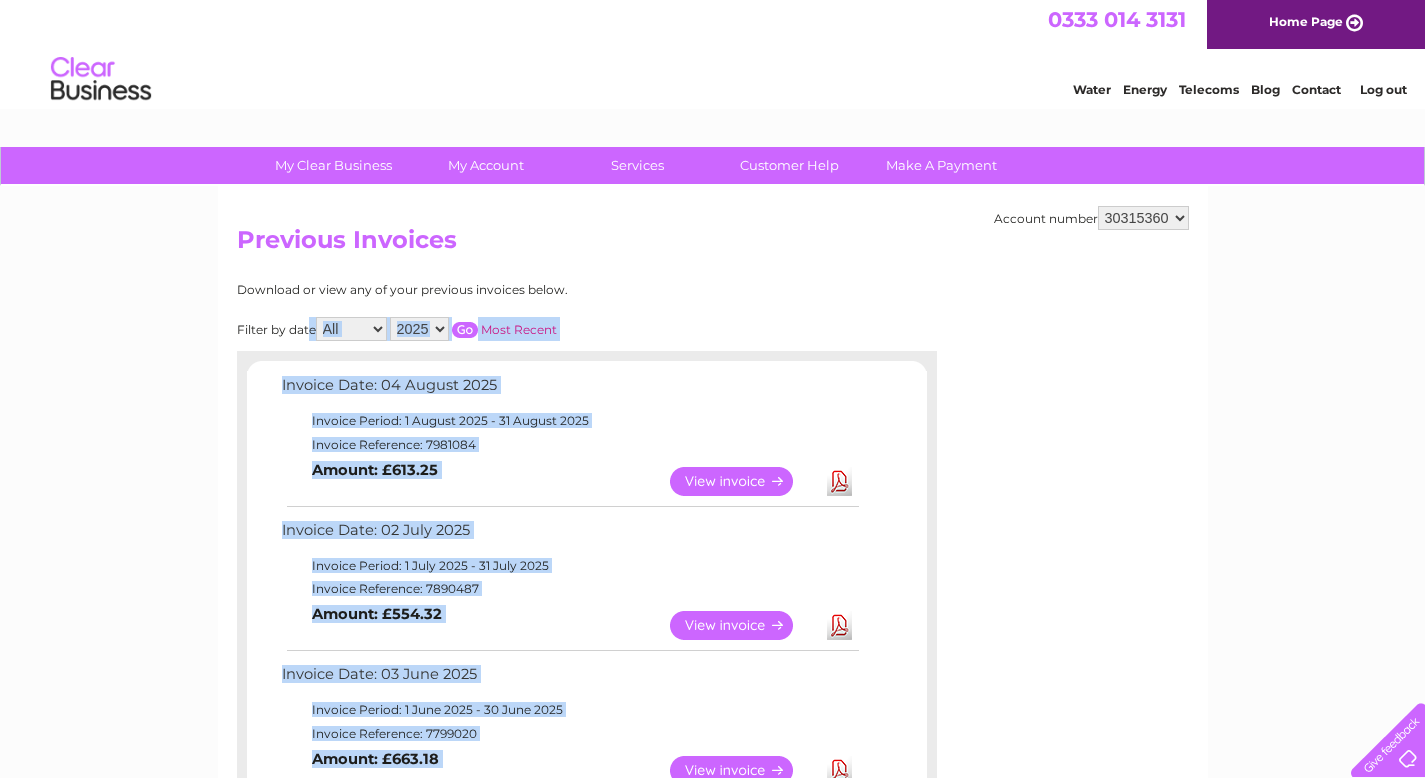 scroll, scrollTop: 0, scrollLeft: 0, axis: both 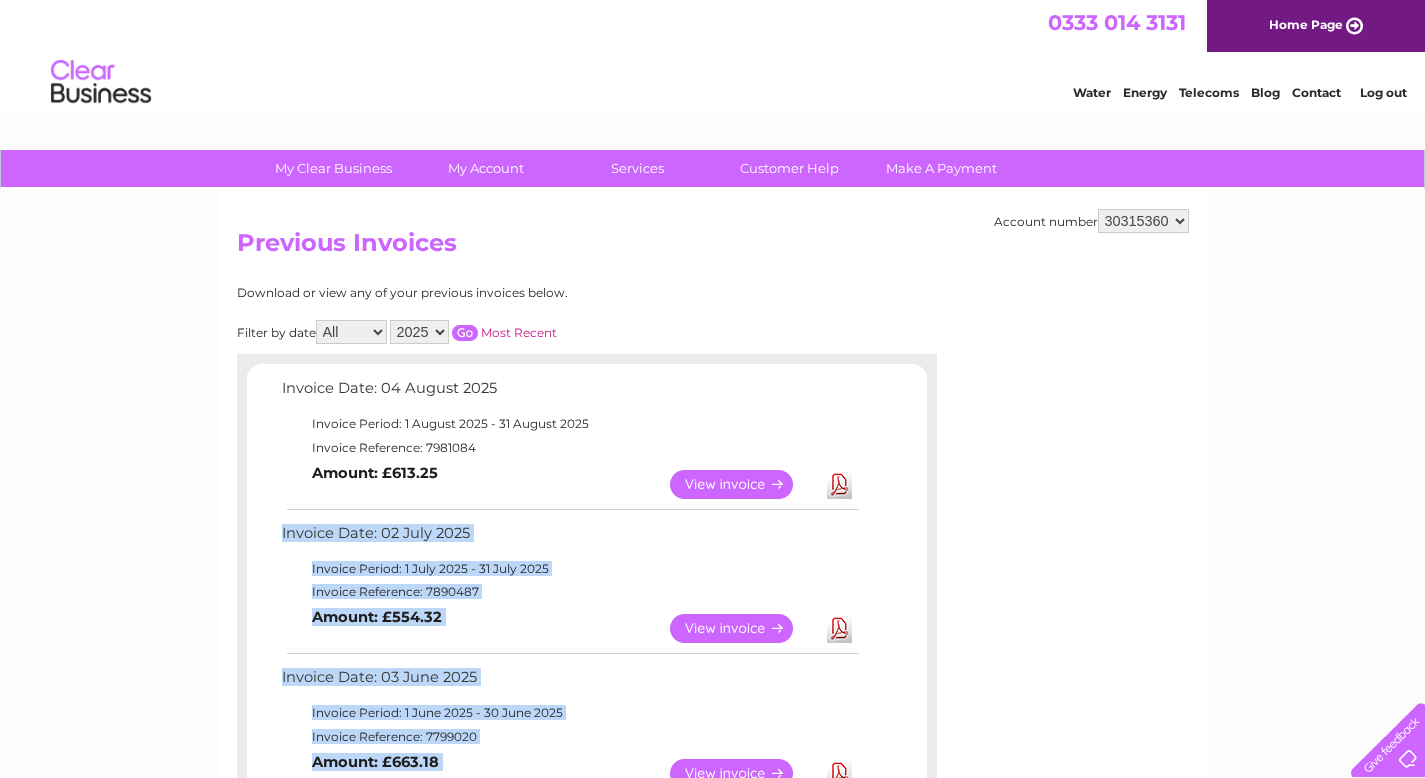 drag, startPoint x: 520, startPoint y: 554, endPoint x: 524, endPoint y: 474, distance: 80.09994 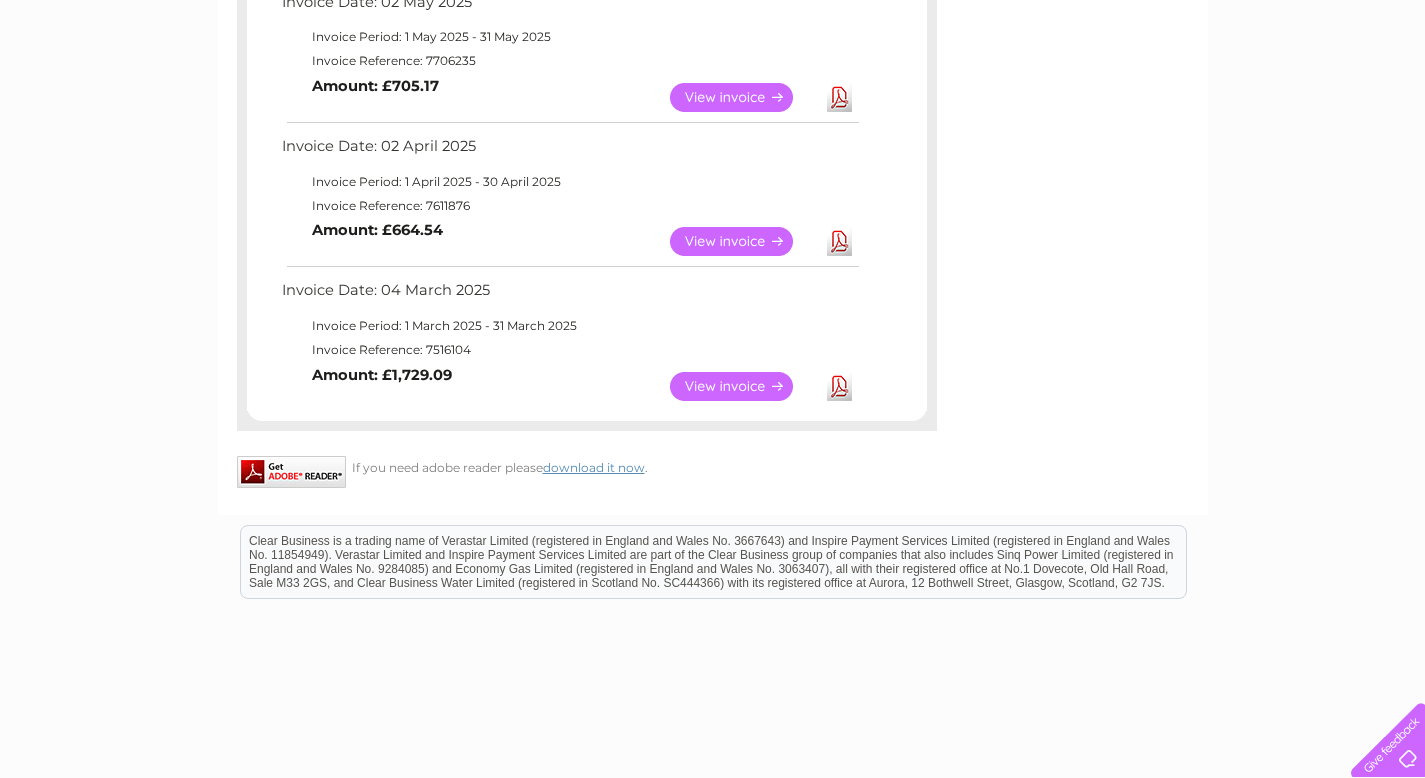 scroll, scrollTop: 913, scrollLeft: 0, axis: vertical 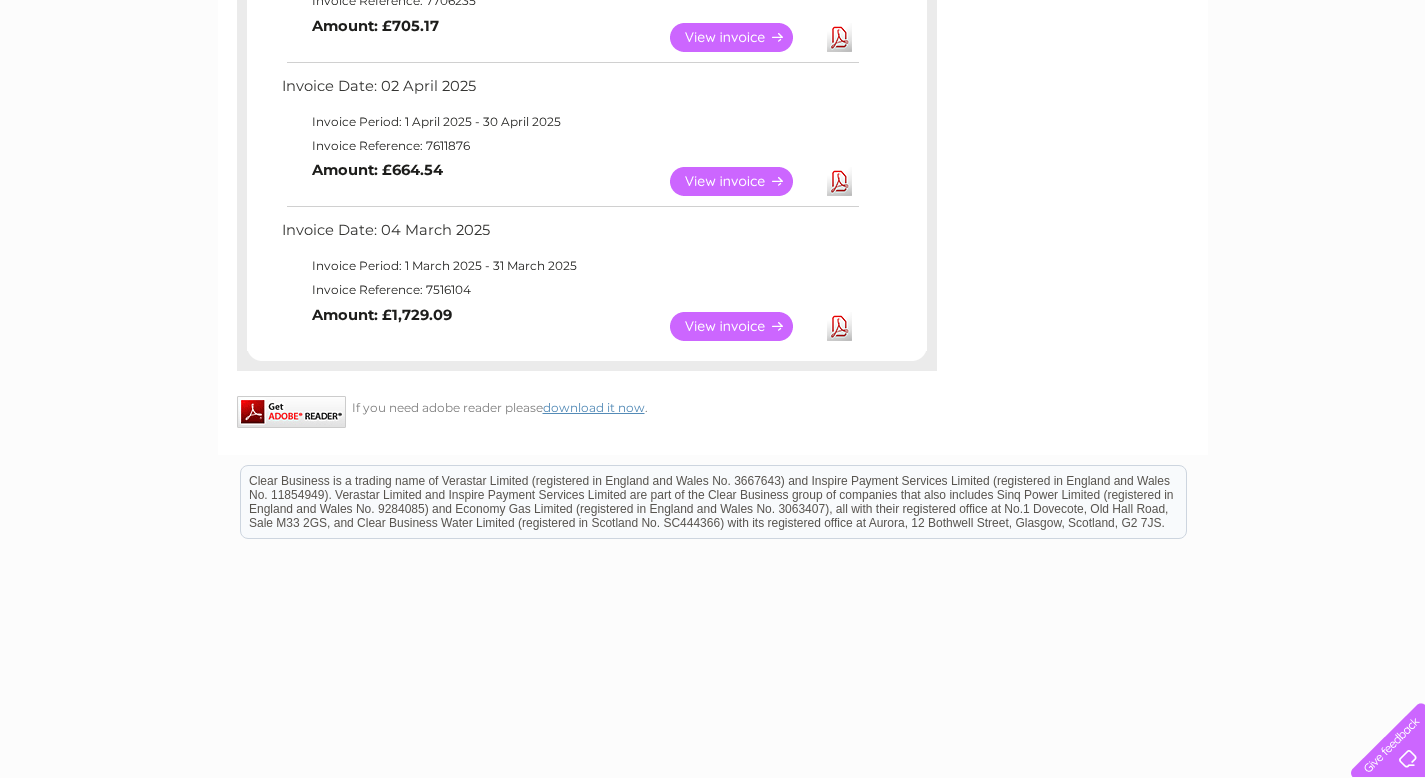 drag, startPoint x: 480, startPoint y: 294, endPoint x: 481, endPoint y: 338, distance: 44.011364 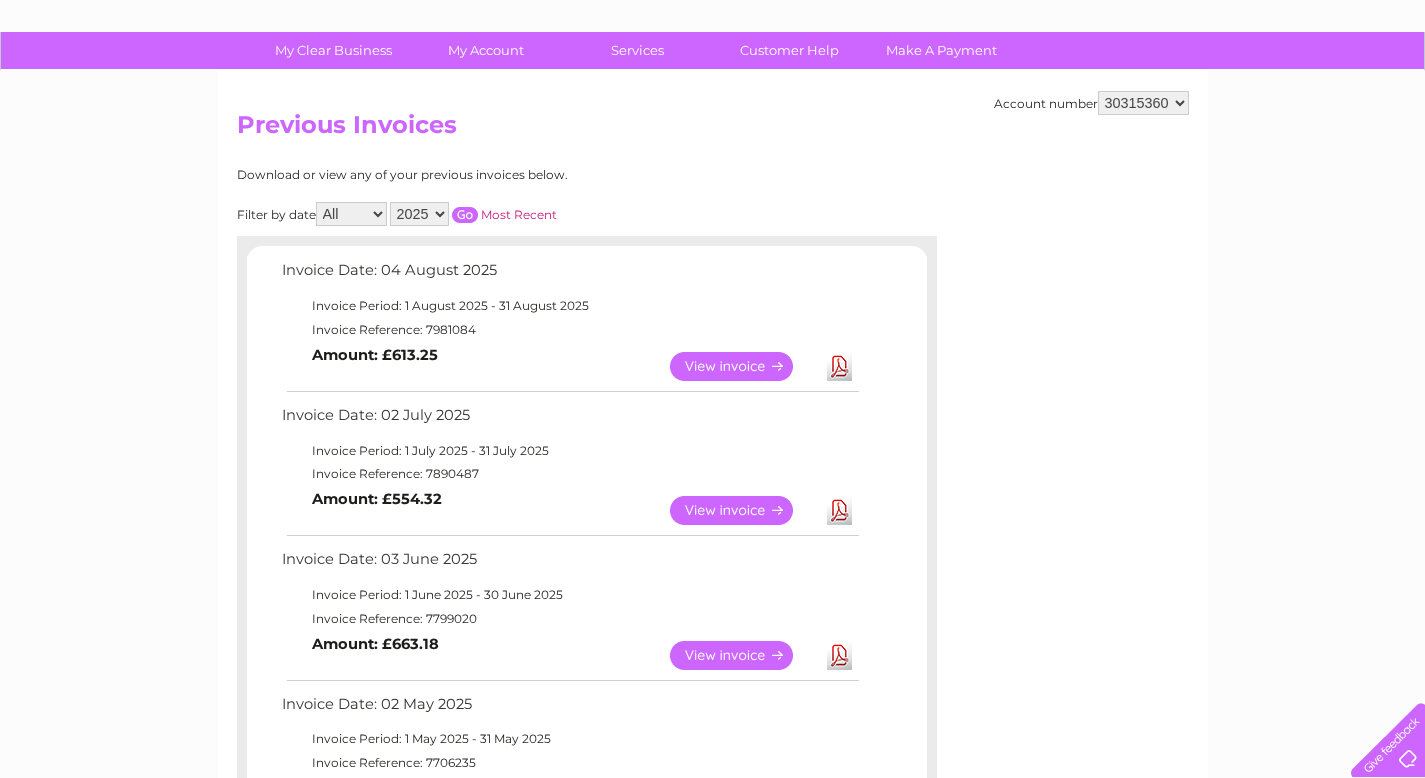 scroll, scrollTop: 207, scrollLeft: 0, axis: vertical 